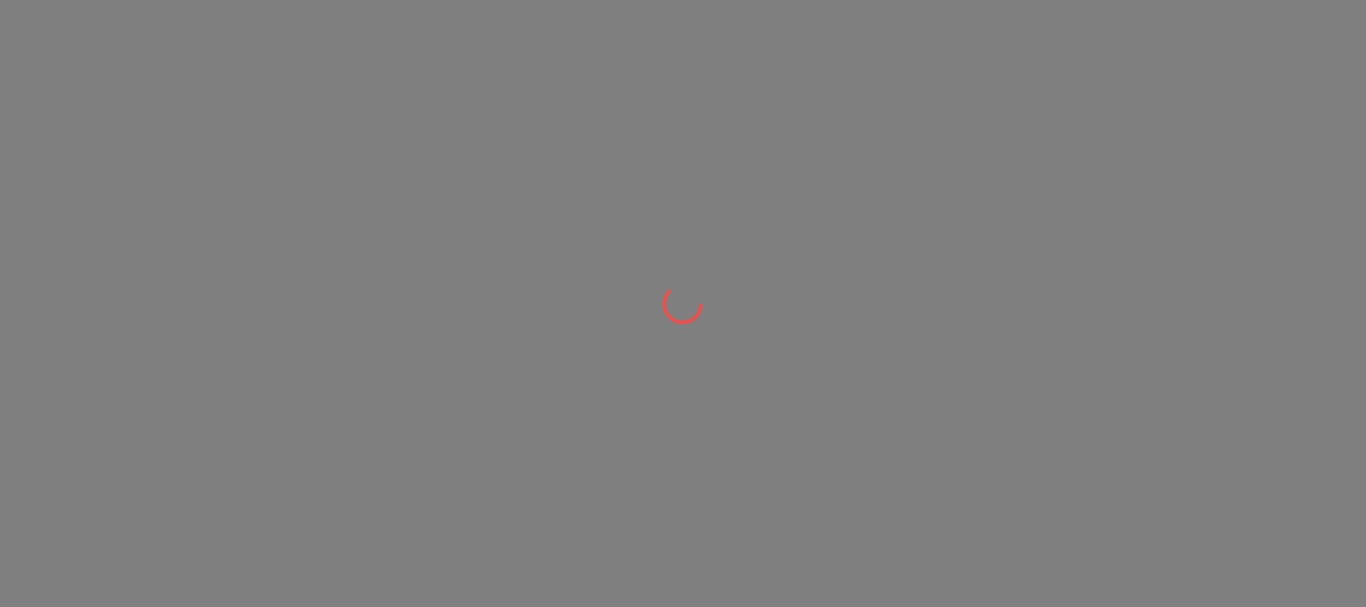 scroll, scrollTop: 0, scrollLeft: 0, axis: both 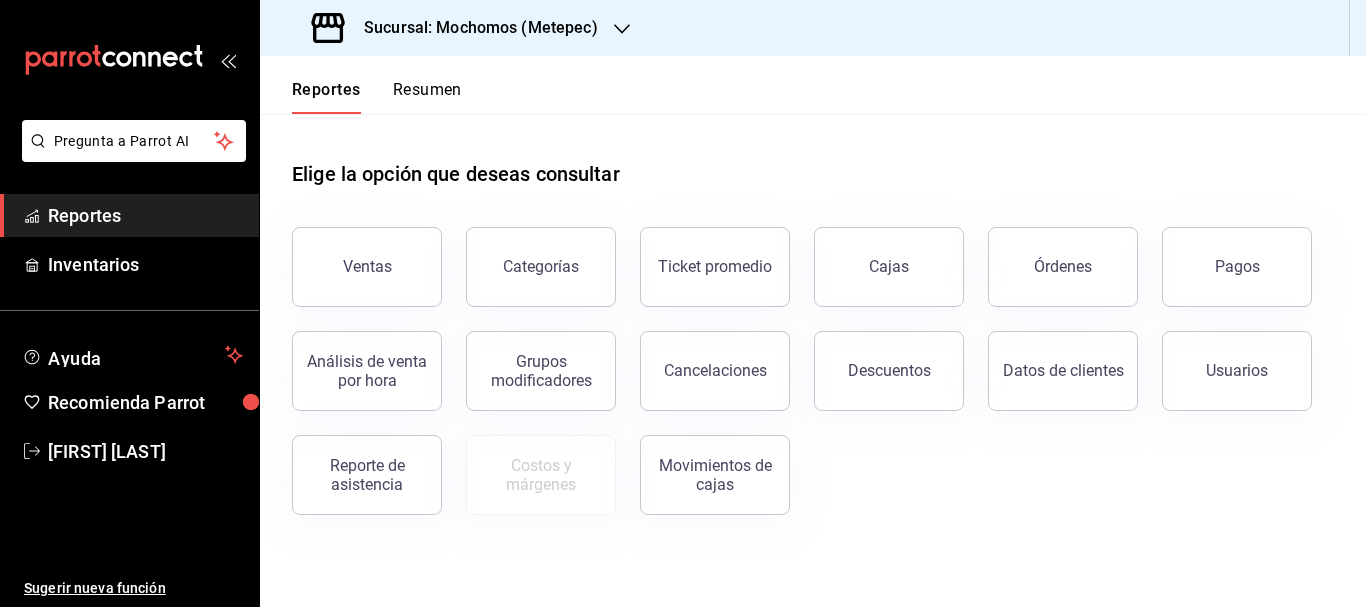 click on "Elige la opción que deseas consultar" at bounding box center (813, 158) 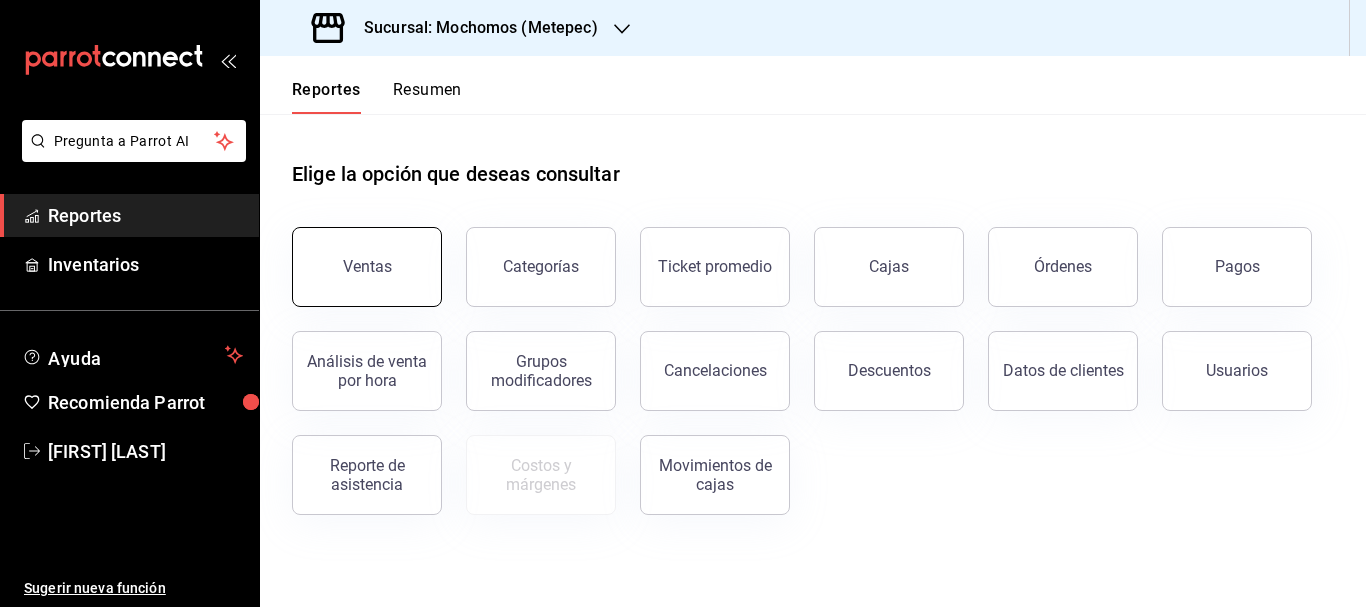 click on "Ventas" at bounding box center (367, 267) 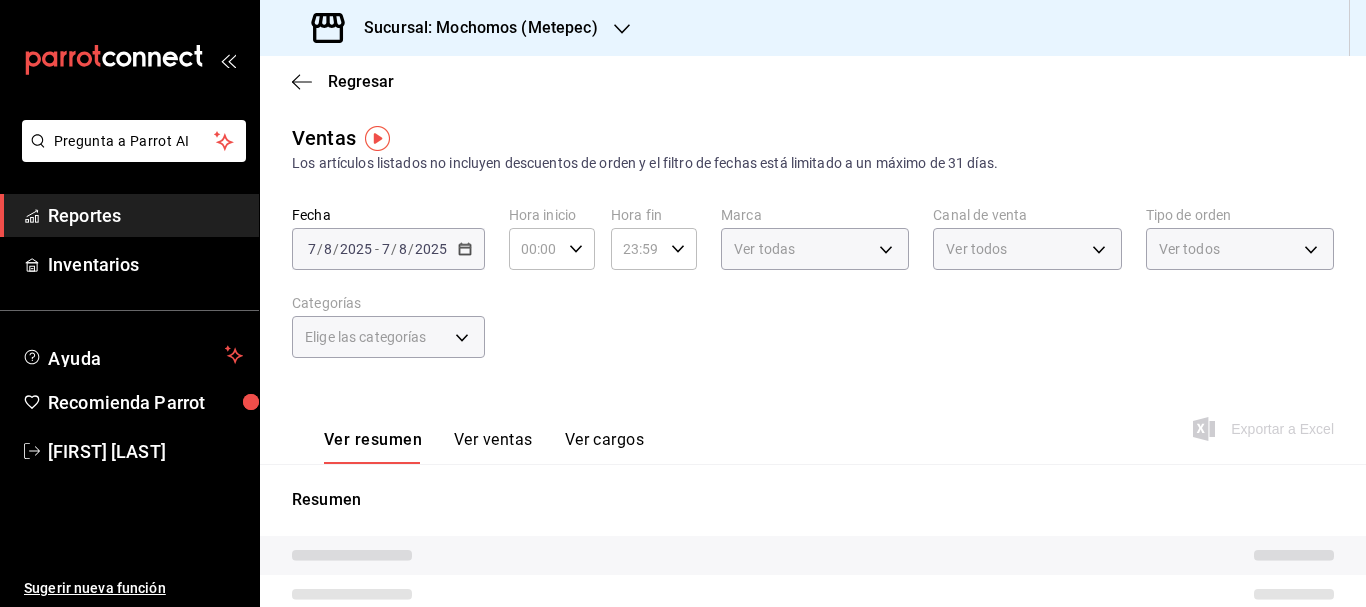 type on "PARROT,UBER_EATS,RAPPI,DIDI_FOOD,ONLINE" 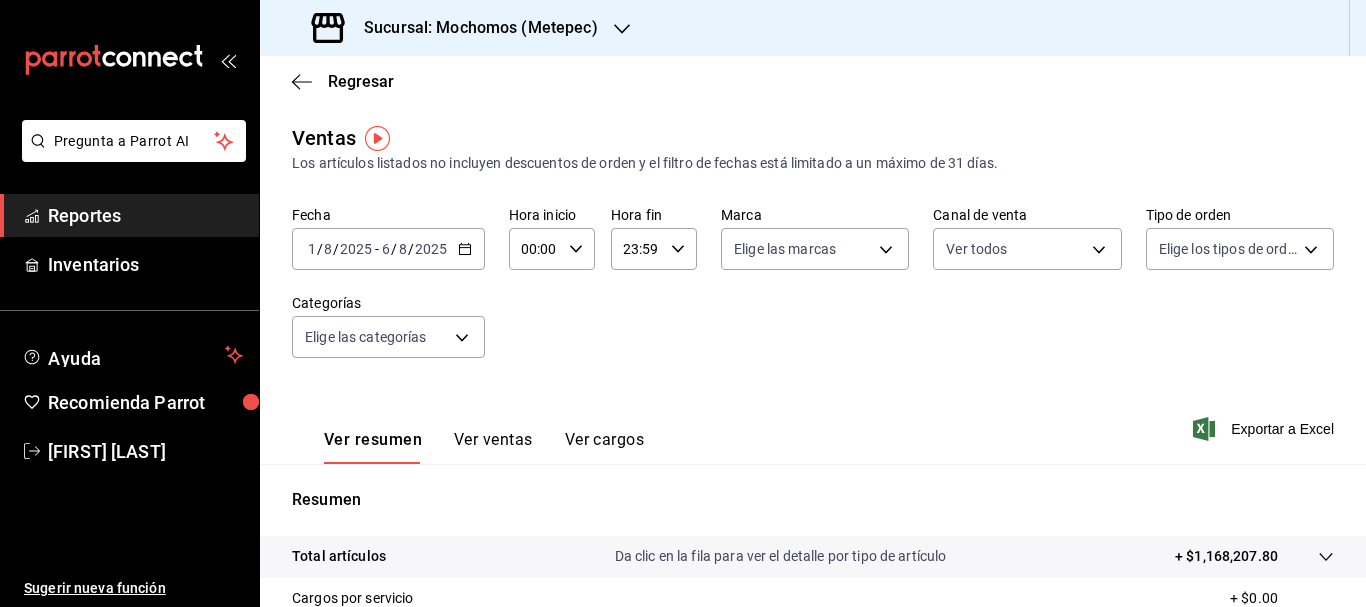 click on "1" at bounding box center [312, 249] 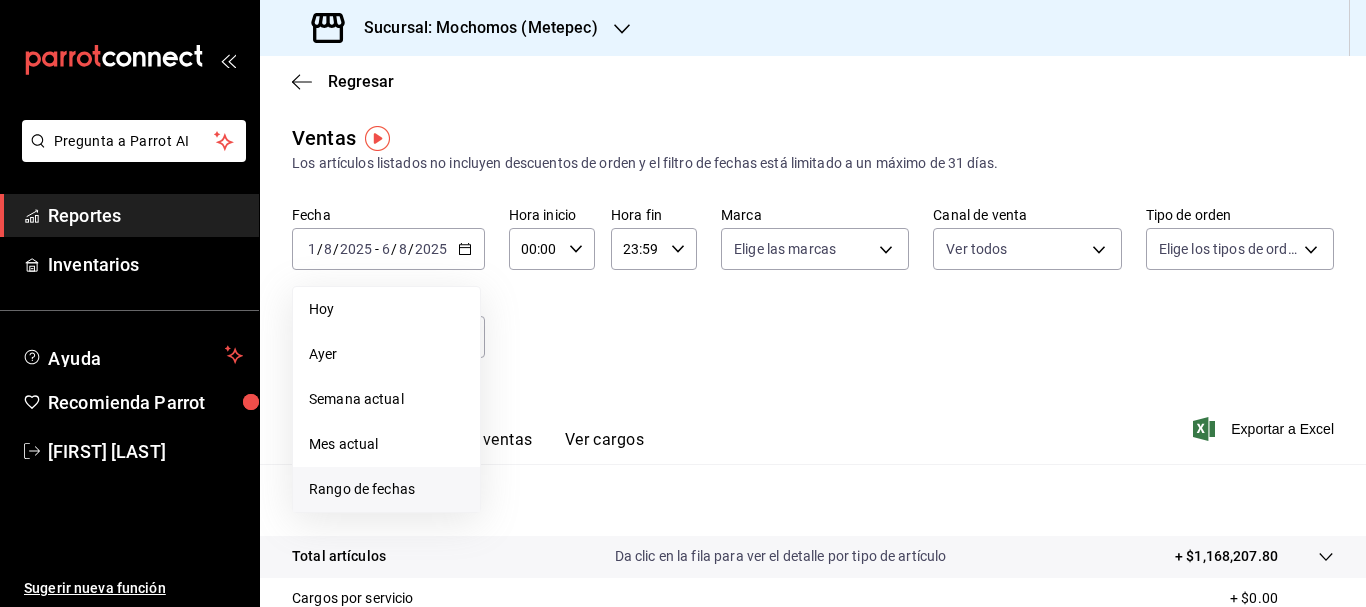 click on "Rango de fechas" at bounding box center (386, 489) 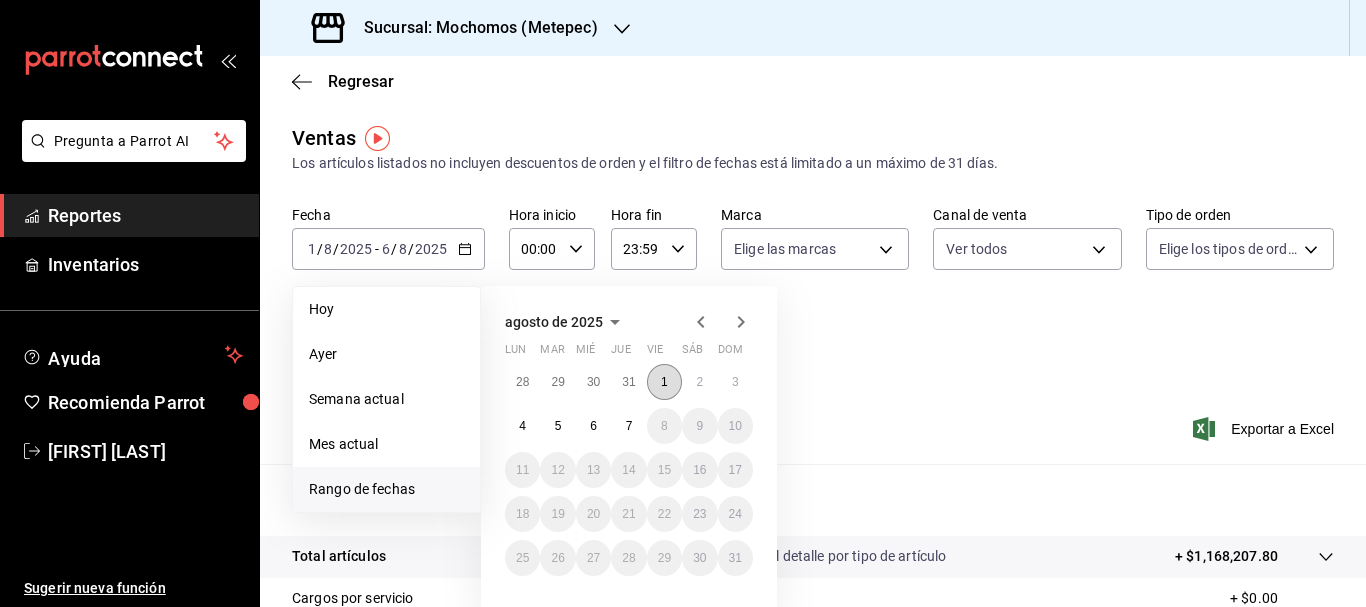 click on "1" at bounding box center (664, 382) 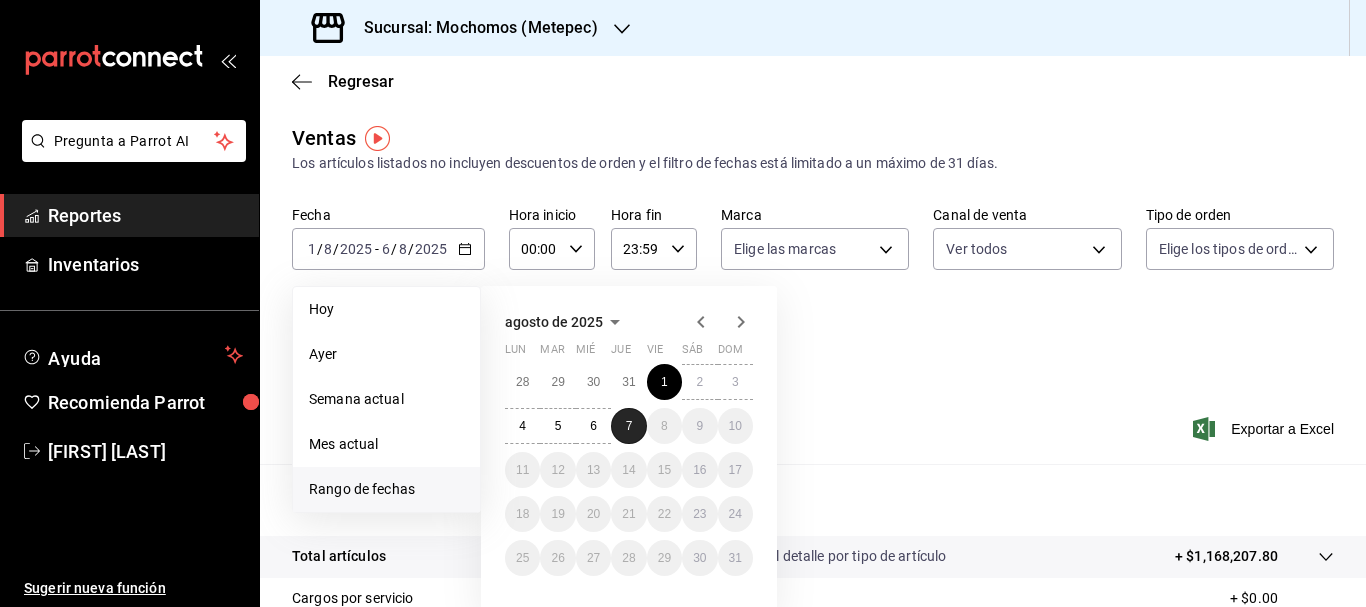 click on "7" at bounding box center [628, 426] 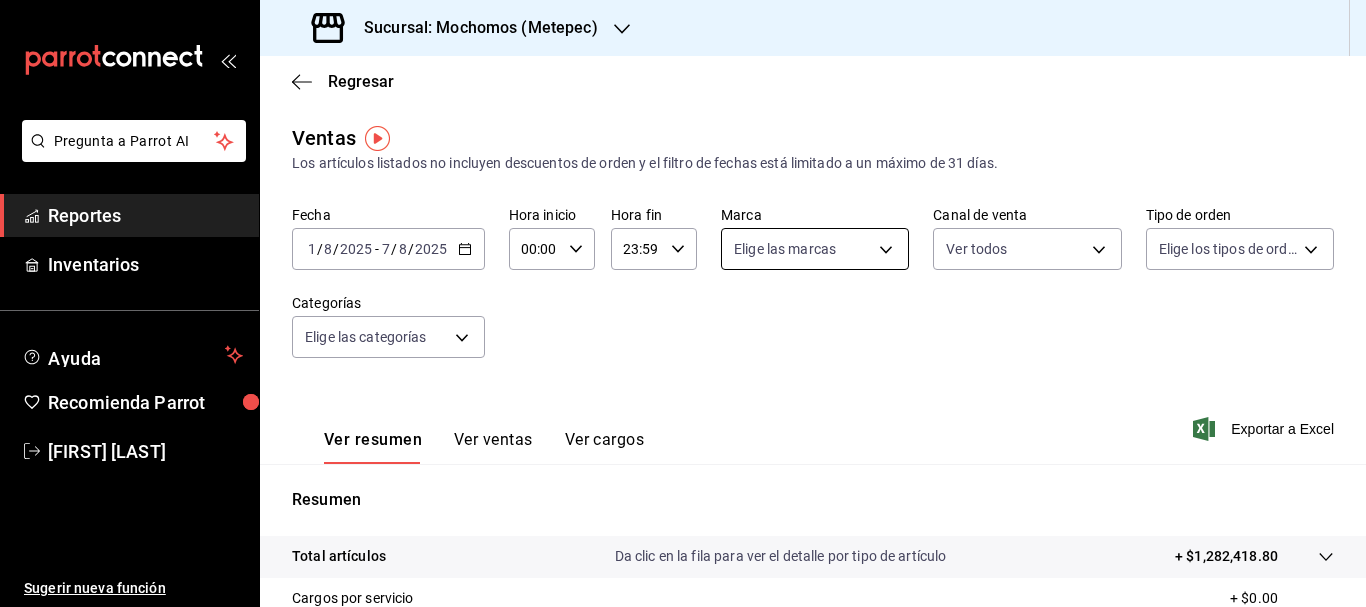 click on "Pregunta a Parrot AI Reportes   Inventarios   Ayuda Recomienda Parrot   Cristian Mercado   Sugerir nueva función   Sucursal: Mochomos (Metepec) Regresar Ventas Los artículos listados no incluyen descuentos de orden y el filtro de fechas está limitado a un máximo de 31 días. Fecha 2025-08-01 1 / 8 / 2025 - 2025-08-07 7 / 8 / 2025 Hora inicio 00:00 Hora inicio Hora fin 23:59 Hora fin Marca Elige las marcas Canal de venta Ver todos PARROT,UBER_EATS,RAPPI,DIDI_FOOD,ONLINE Tipo de orden Elige los tipos de orden Categorías Elige las categorías Ver resumen Ver ventas Ver cargos Exportar a Excel Resumen Total artículos Da clic en la fila para ver el detalle por tipo de artículo + $1,282,418.80 Cargos por servicio + $0.00 Venta bruta = $1,282,418.80 Descuentos totales - $19,752.00 Certificados de regalo - $4,000.00 Venta total = $1,258,666.80 Impuestos - $173,609.21 Venta neta = $1,085,057.59 Pregunta a Parrot AI Reportes   Inventarios   Ayuda Recomienda Parrot   Cristian Mercado   Sugerir nueva función" at bounding box center (683, 303) 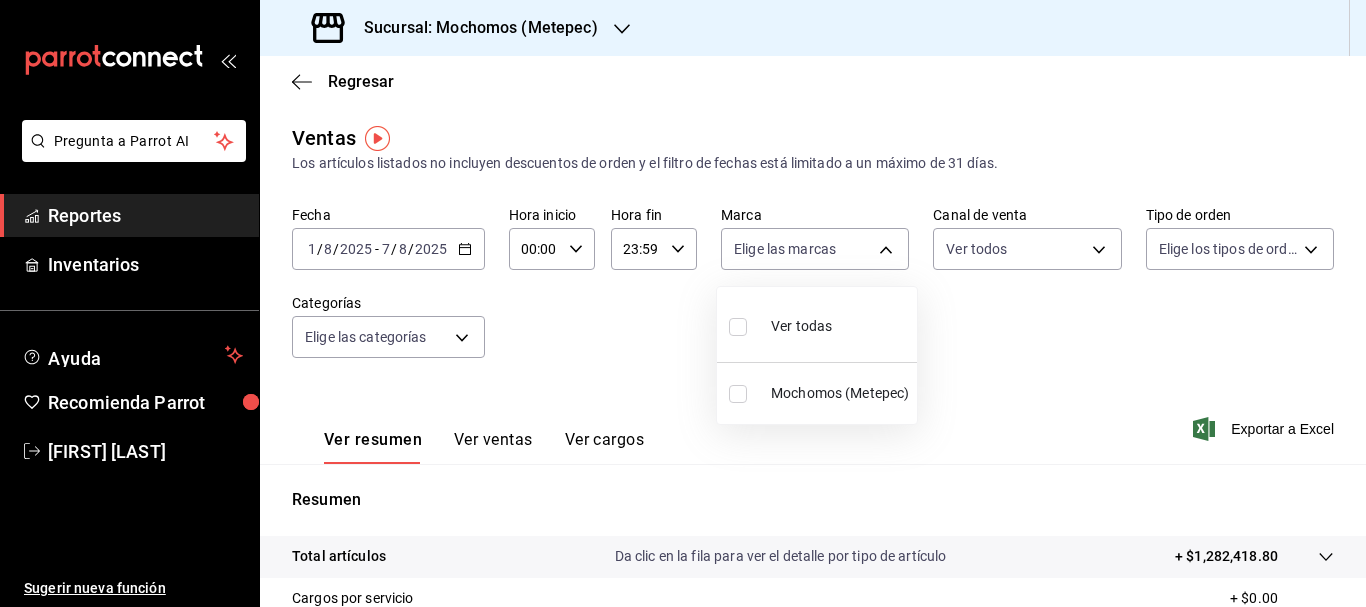 click at bounding box center (738, 327) 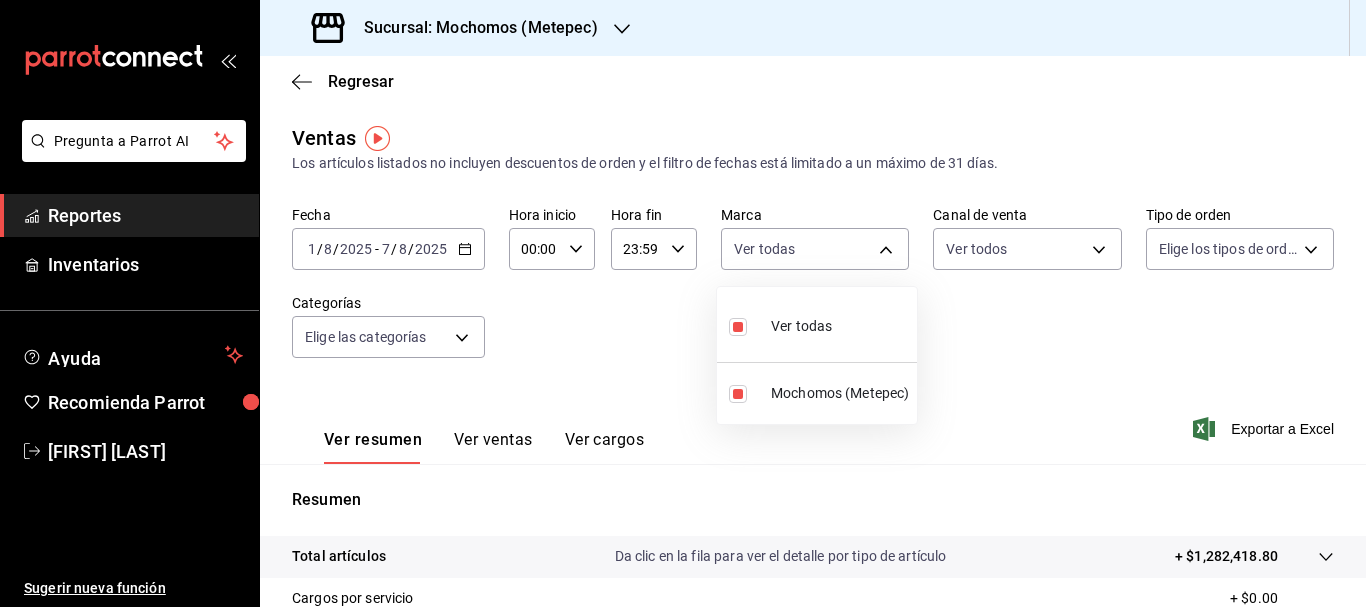 click at bounding box center [683, 303] 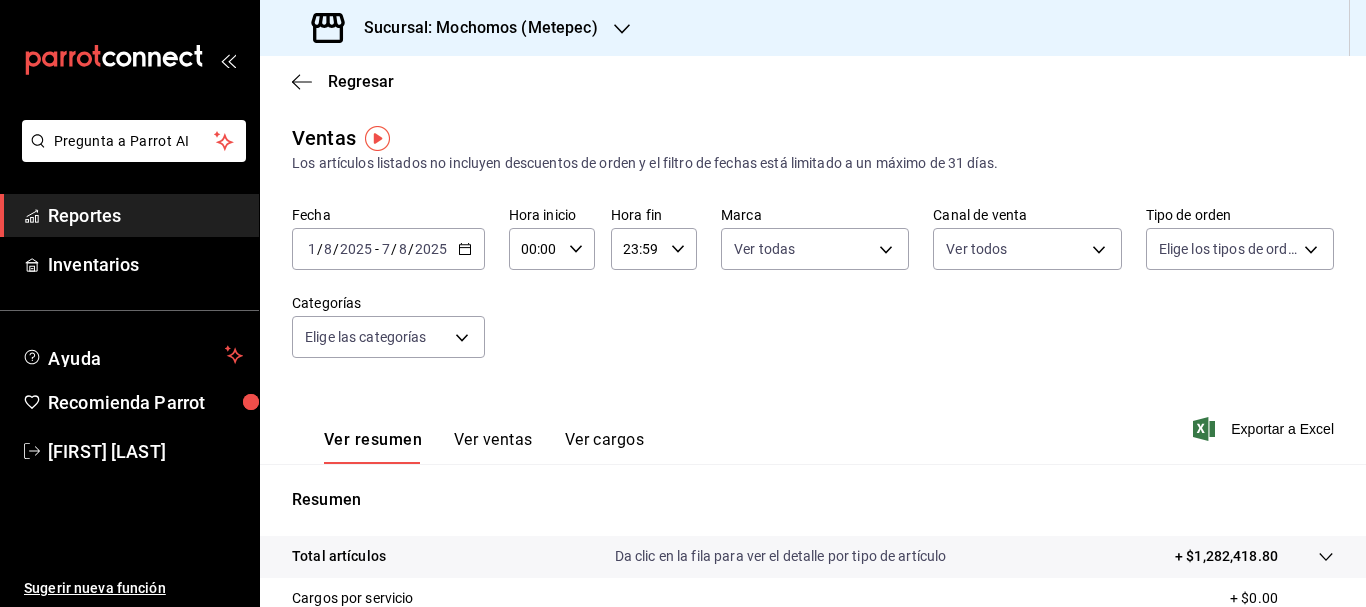 click on "Pregunta a Parrot AI Reportes   Inventarios   Ayuda Recomienda Parrot   Cristian Mercado   Sugerir nueva función   Sucursal: Mochomos (Metepec) Regresar Ventas Los artículos listados no incluyen descuentos de orden y el filtro de fechas está limitado a un máximo de 31 días. Fecha 2025-08-01 1 / 8 / 2025 - 2025-08-07 7 / 8 / 2025 Hora inicio 00:00 Hora inicio Hora fin 23:59 Hora fin Marca Ver todas 2365f74e-aa6b-4392-bdf2-72765591bddf Canal de venta Ver todos PARROT,UBER_EATS,RAPPI,DIDI_FOOD,ONLINE Tipo de orden Elige los tipos de orden Categorías Elige las categorías Ver resumen Ver ventas Ver cargos Exportar a Excel Resumen Total artículos Da clic en la fila para ver el detalle por tipo de artículo + $1,282,418.80 Cargos por servicio + $0.00 Venta bruta = $1,282,418.80 Descuentos totales - $19,752.00 Certificados de regalo - $4,000.00 Venta total = $1,258,666.80 Impuestos - $173,609.21 Venta neta = $1,085,057.59 Pregunta a Parrot AI Reportes   Inventarios   Ayuda Recomienda Parrot   Cristian Mercado" at bounding box center (683, 303) 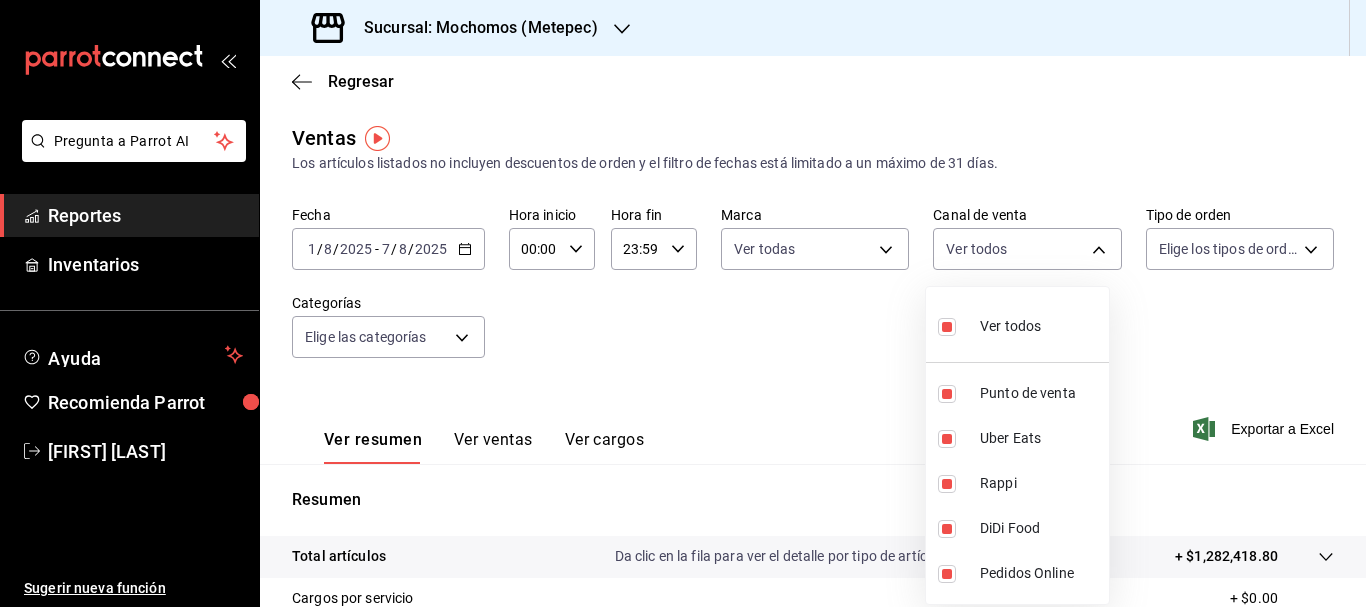 click at bounding box center [683, 303] 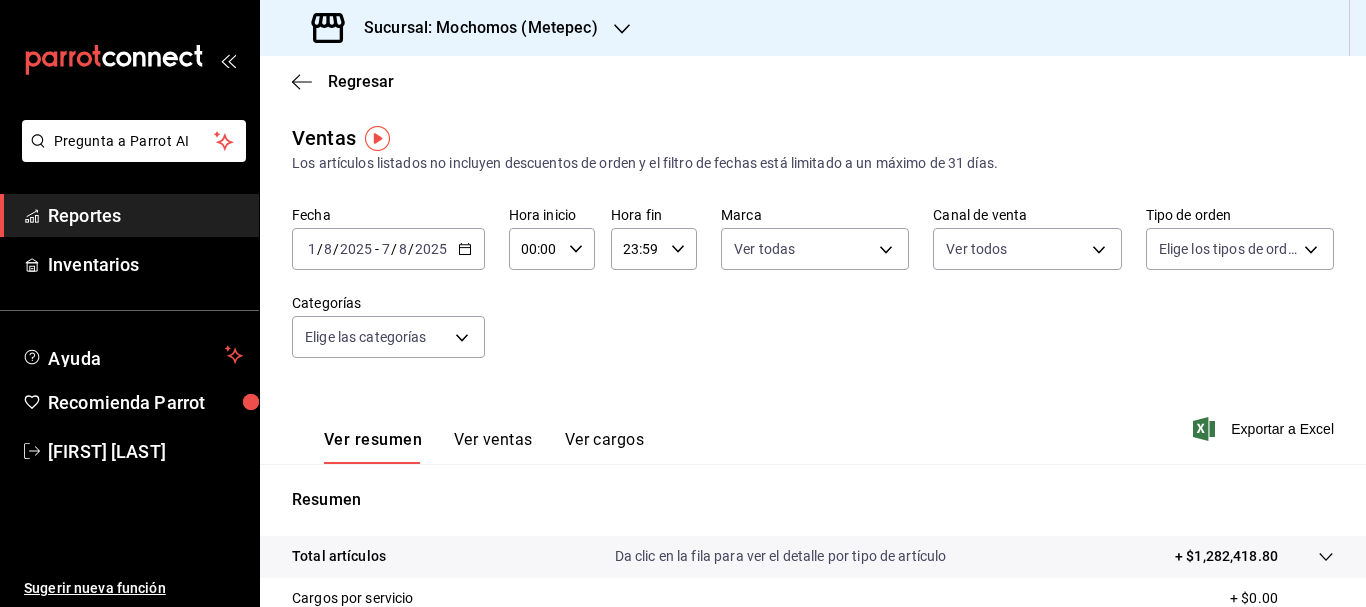 click on "Pregunta a Parrot AI Reportes   Inventarios   Ayuda Recomienda Parrot   Cristian Mercado   Sugerir nueva función   Sucursal: Mochomos (Metepec) Regresar Ventas Los artículos listados no incluyen descuentos de orden y el filtro de fechas está limitado a un máximo de 31 días. Fecha 2025-08-01 1 / 8 / 2025 - 2025-08-07 7 / 8 / 2025 Hora inicio 00:00 Hora inicio Hora fin 23:59 Hora fin Marca Ver todas 2365f74e-aa6b-4392-bdf2-72765591bddf Canal de venta Ver todos PARROT,UBER_EATS,RAPPI,DIDI_FOOD,ONLINE Tipo de orden Elige los tipos de orden Categorías Elige las categorías Ver resumen Ver ventas Ver cargos Exportar a Excel Resumen Total artículos Da clic en la fila para ver el detalle por tipo de artículo + $1,282,418.80 Cargos por servicio + $0.00 Venta bruta = $1,282,418.80 Descuentos totales - $19,752.00 Certificados de regalo - $4,000.00 Venta total = $1,258,666.80 Impuestos - $173,609.21 Venta neta = $1,085,057.59 Pregunta a Parrot AI Reportes   Inventarios   Ayuda Recomienda Parrot   Cristian Mercado" at bounding box center [683, 303] 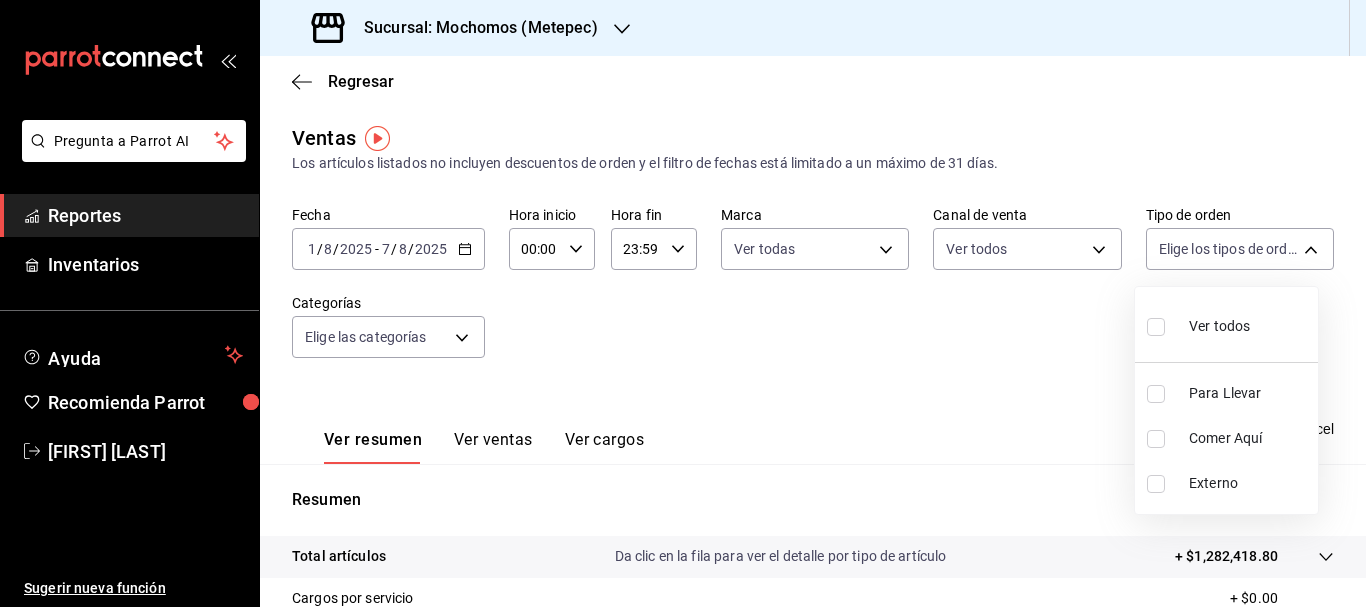 click at bounding box center [1156, 327] 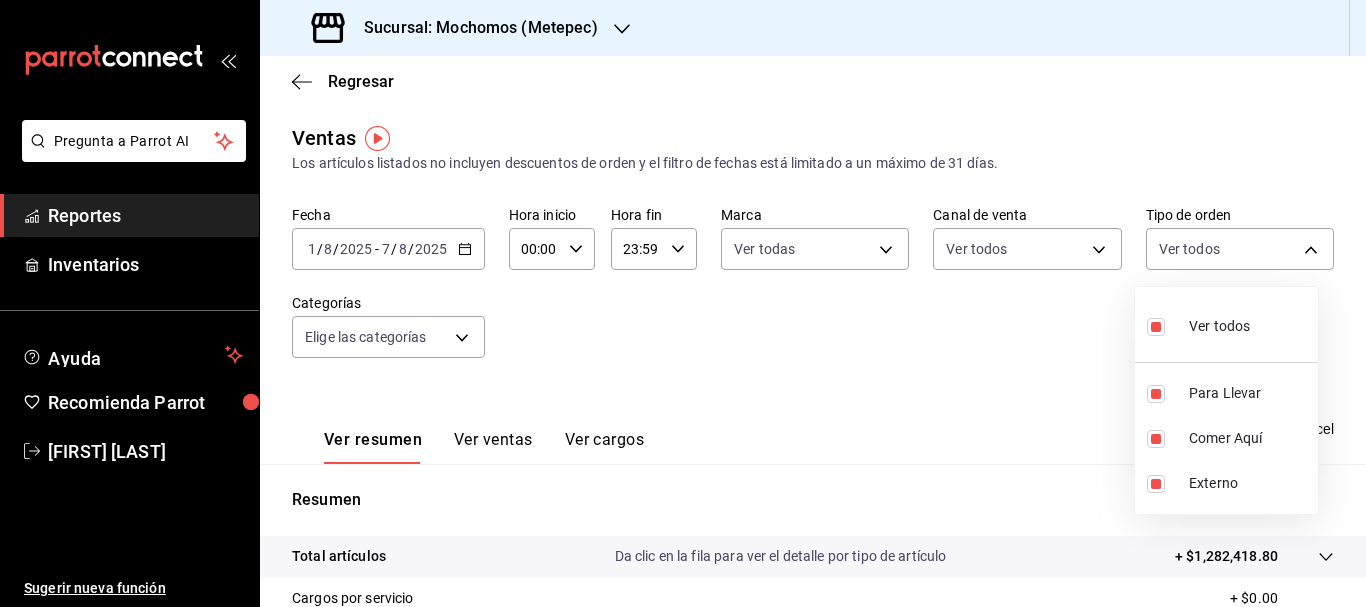 click at bounding box center (683, 303) 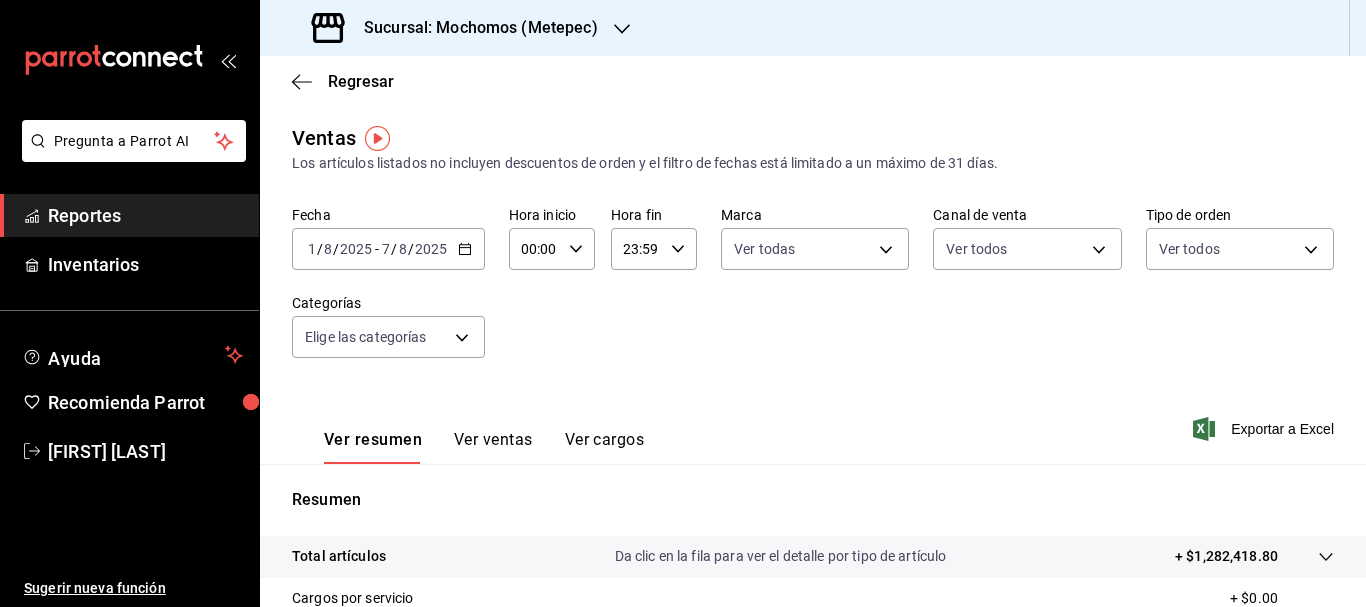 click on "Pregunta a Parrot AI Reportes   Inventarios   Ayuda Recomienda Parrot   Cristian Mercado   Sugerir nueva función   Sucursal: Mochomos (Metepec) Regresar Ventas Los artículos listados no incluyen descuentos de orden y el filtro de fechas está limitado a un máximo de 31 días. Fecha 2025-08-01 1 / 8 / 2025 - 2025-08-07 7 / 8 / 2025 Hora inicio 00:00 Hora inicio Hora fin 23:59 Hora fin Marca Ver todas 2365f74e-aa6b-4392-bdf2-72765591bddf Canal de venta Ver todos PARROT,UBER_EATS,RAPPI,DIDI_FOOD,ONLINE Tipo de orden Ver todos 3a236ed8-2e24-47ca-8e59-ead494492482,da8509e8-5fca-4f62-958e-973104937870,EXTERNAL Categorías Elige las categorías Ver resumen Ver ventas Ver cargos Exportar a Excel Resumen Total artículos Da clic en la fila para ver el detalle por tipo de artículo + $1,282,418.80 Cargos por servicio + $0.00 Venta bruta = $1,282,418.80 Descuentos totales - $19,752.00 Certificados de regalo - $4,000.00 Venta total = $1,258,666.80 Impuestos - $173,609.21 Venta neta = $1,085,057.59 Pregunta a Parrot AI" at bounding box center [683, 303] 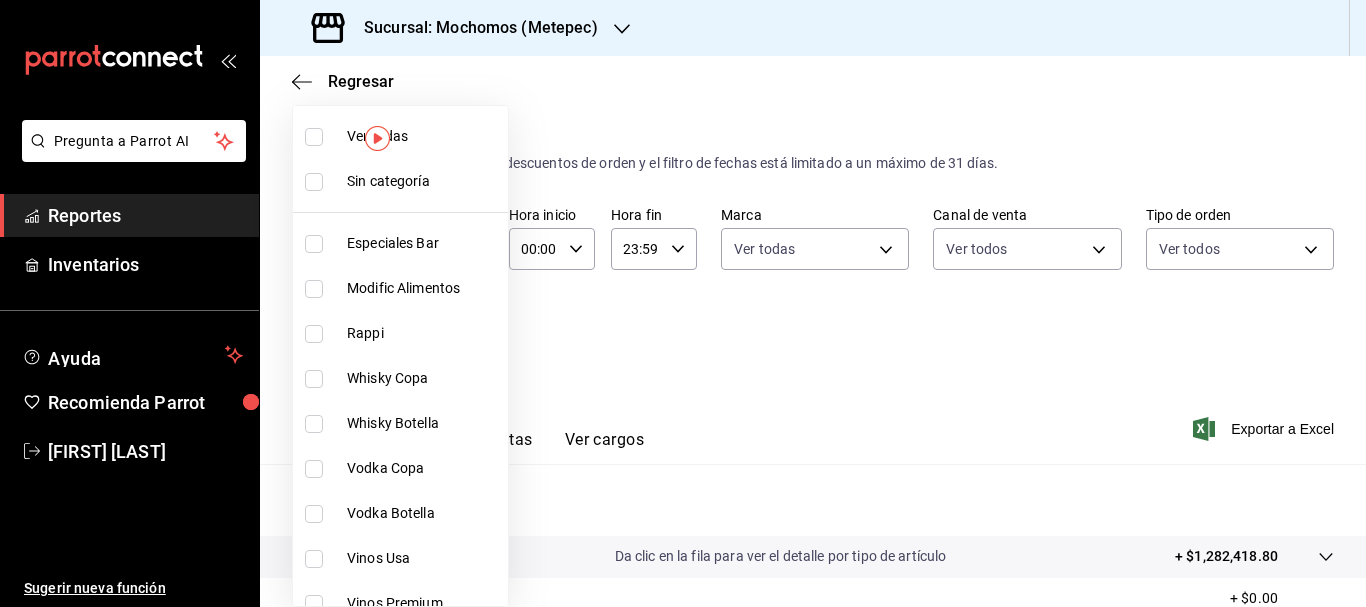 click at bounding box center (314, 137) 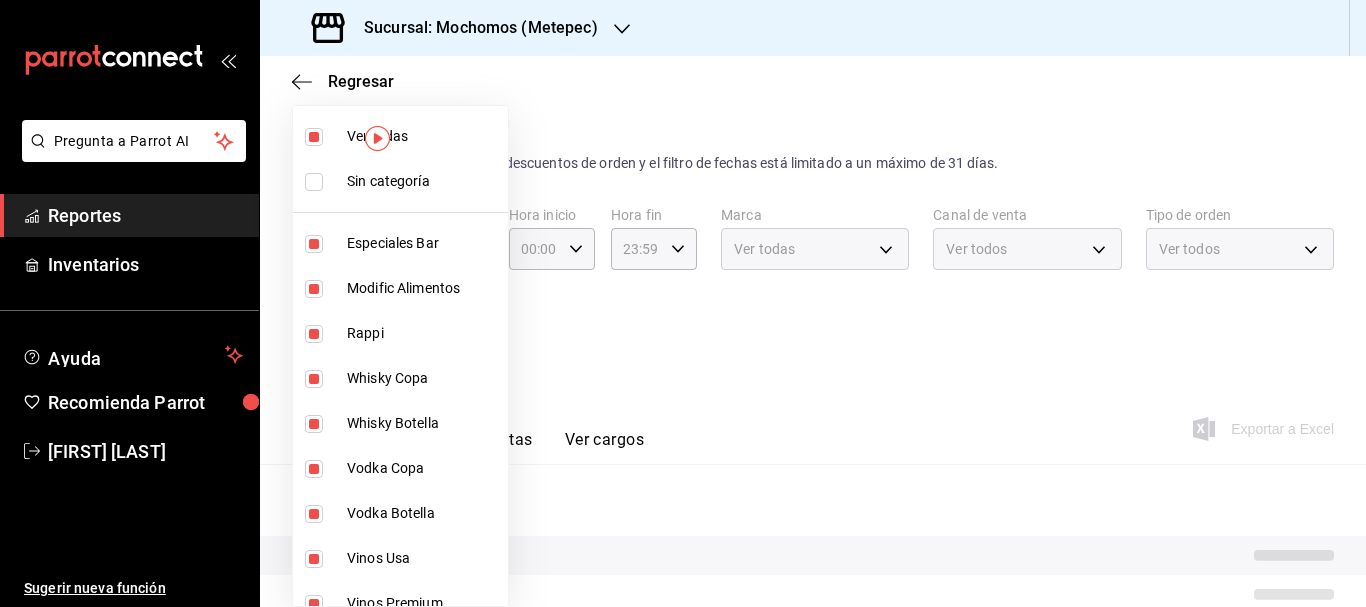 click at bounding box center (314, 182) 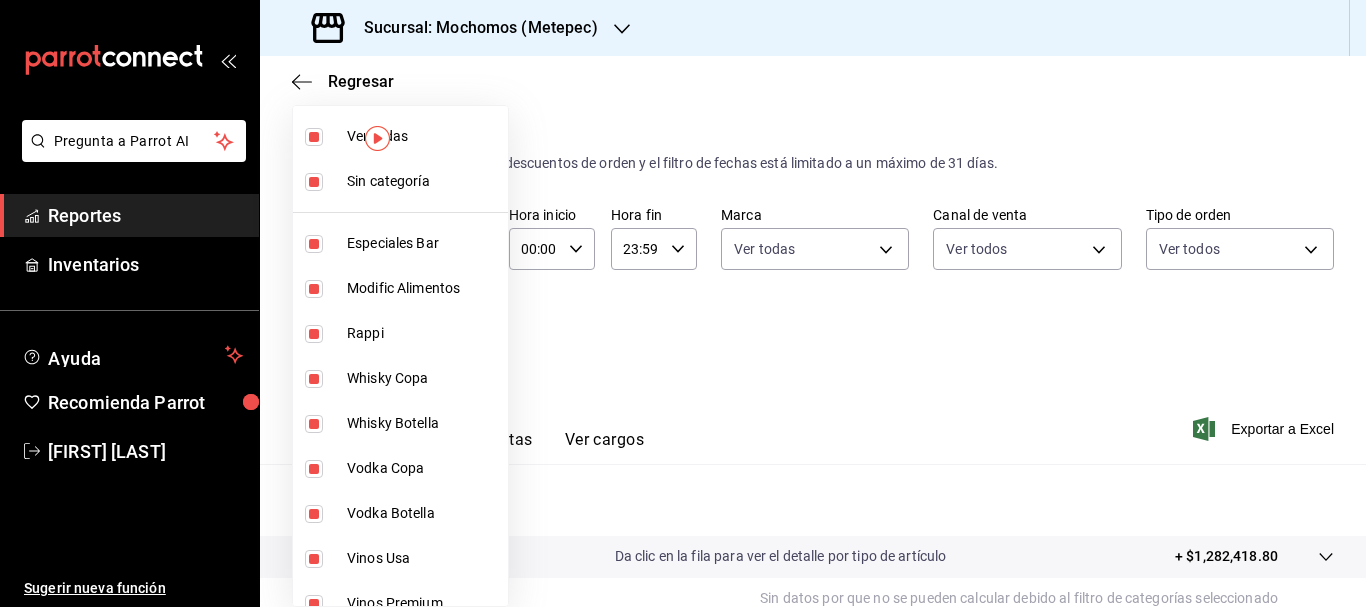 click at bounding box center (683, 303) 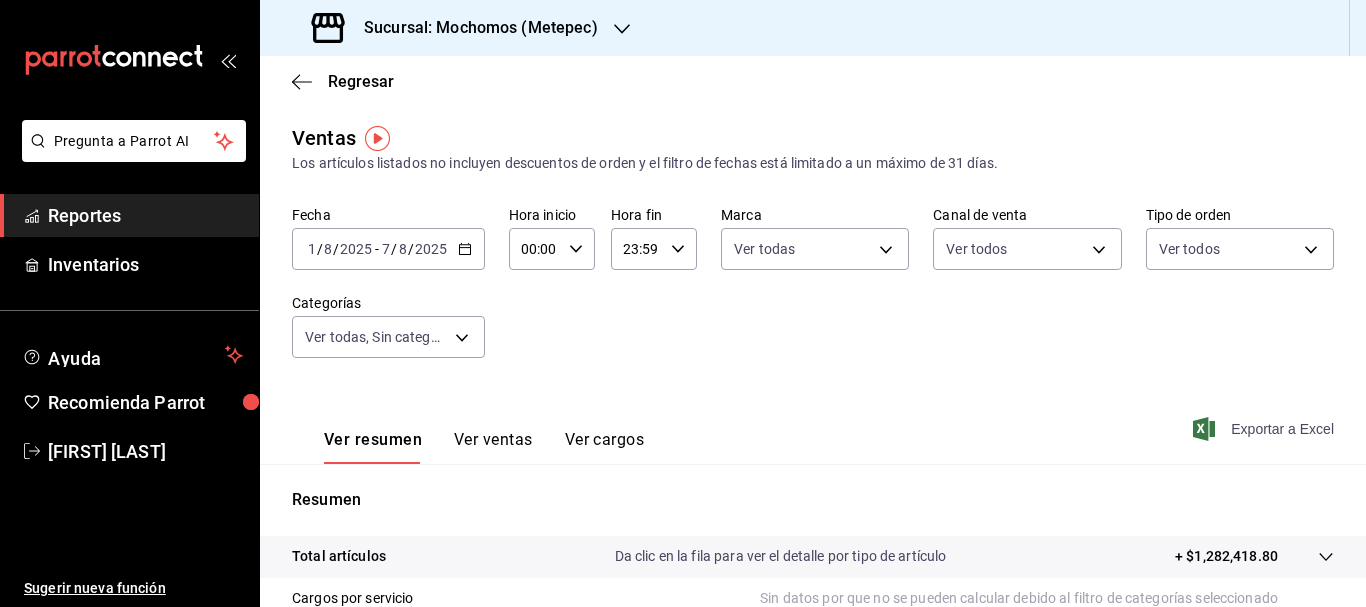 click on "Exportar a Excel" at bounding box center (1265, 429) 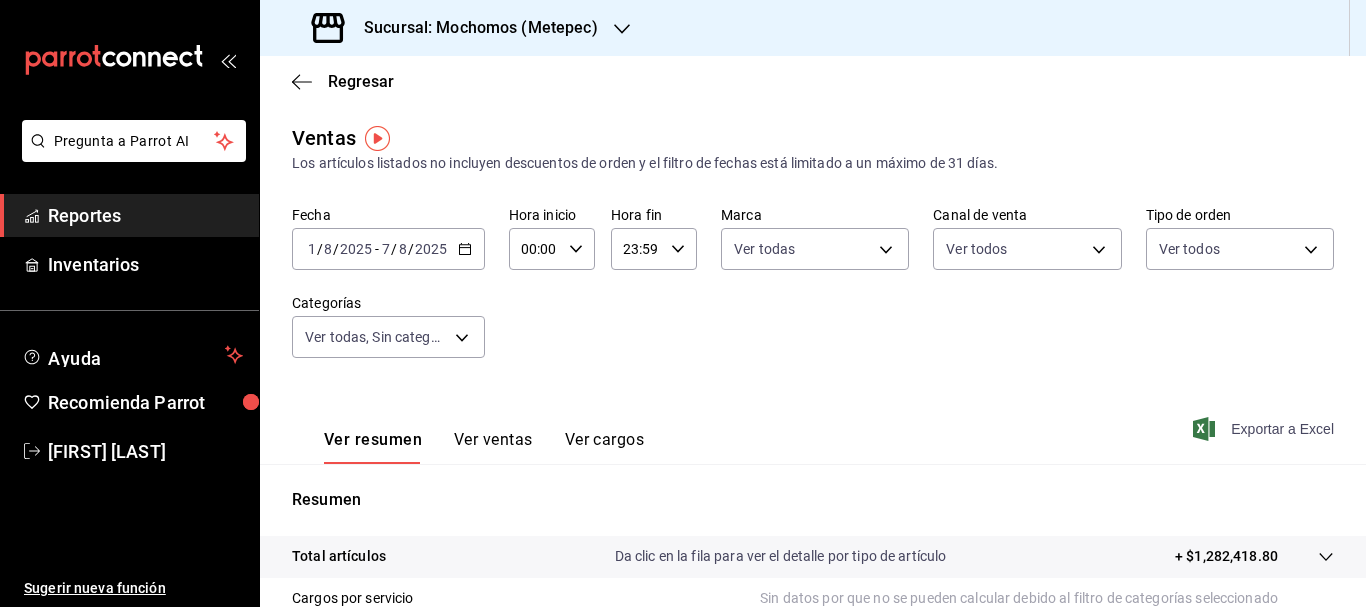 click on "Exportar a Excel" at bounding box center [1265, 429] 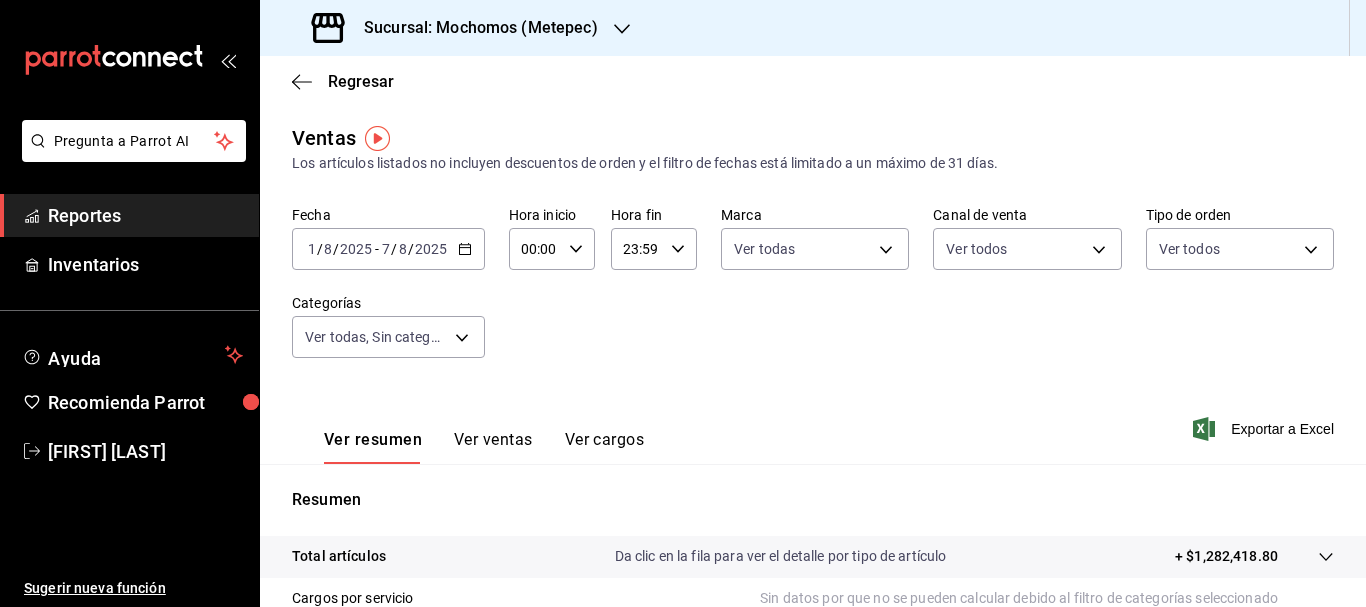 click on "1" at bounding box center [312, 249] 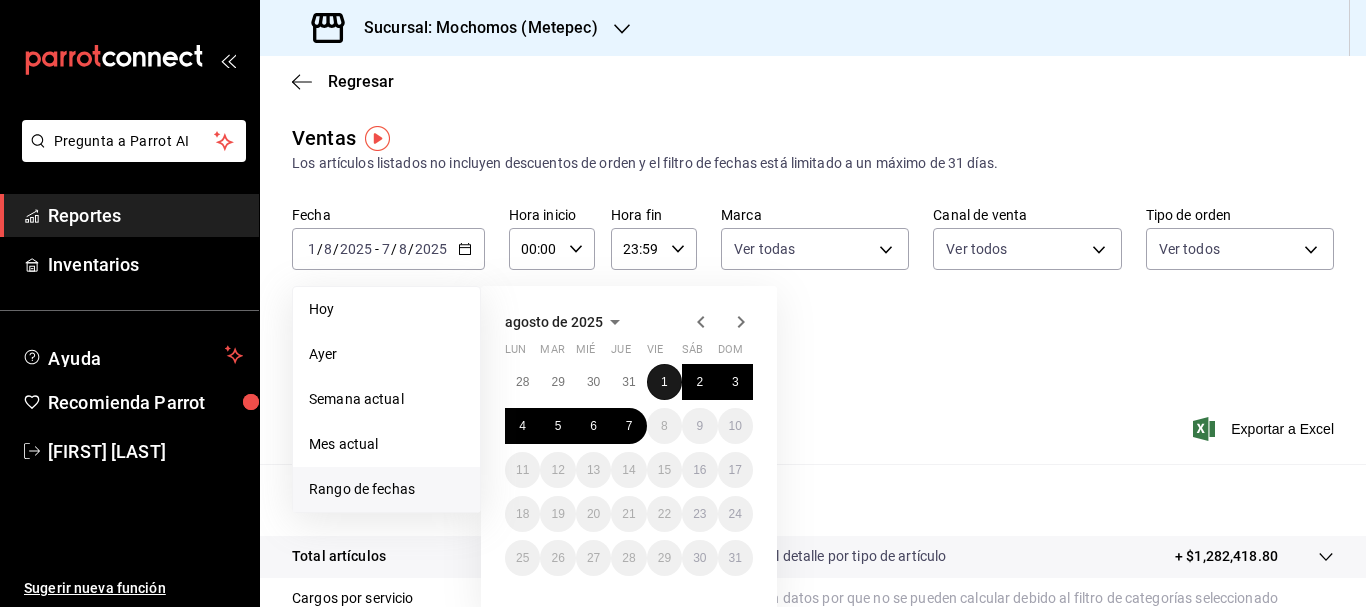 click on "1" at bounding box center (664, 382) 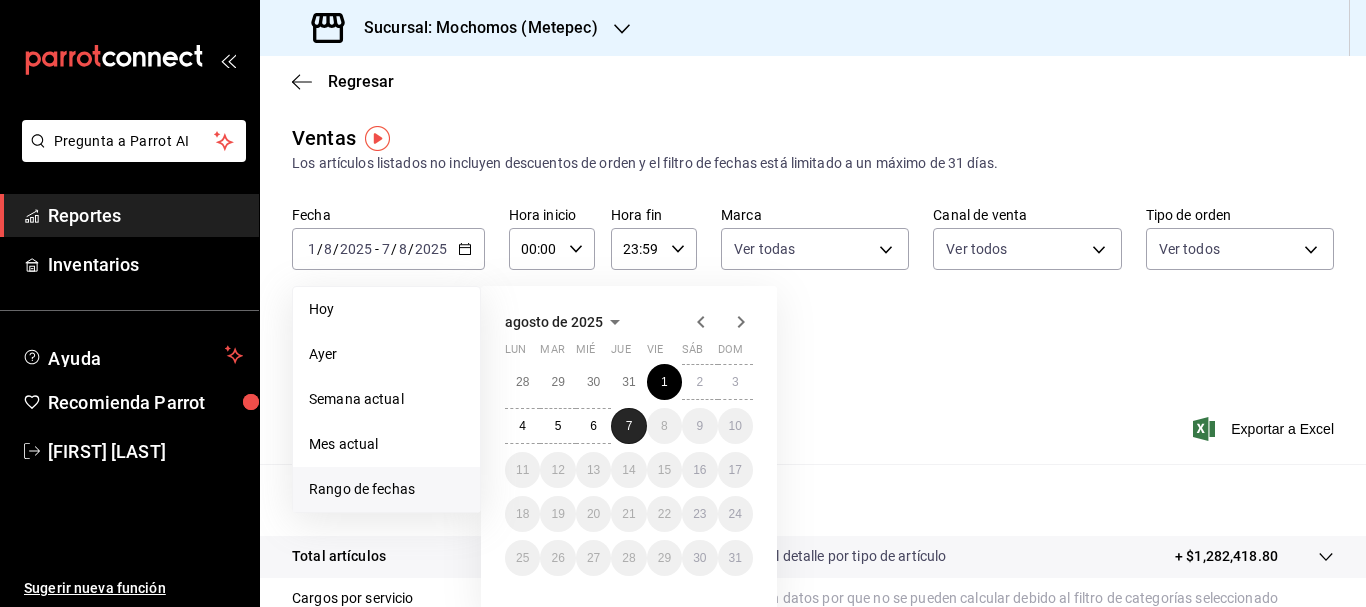 click on "7" at bounding box center [629, 426] 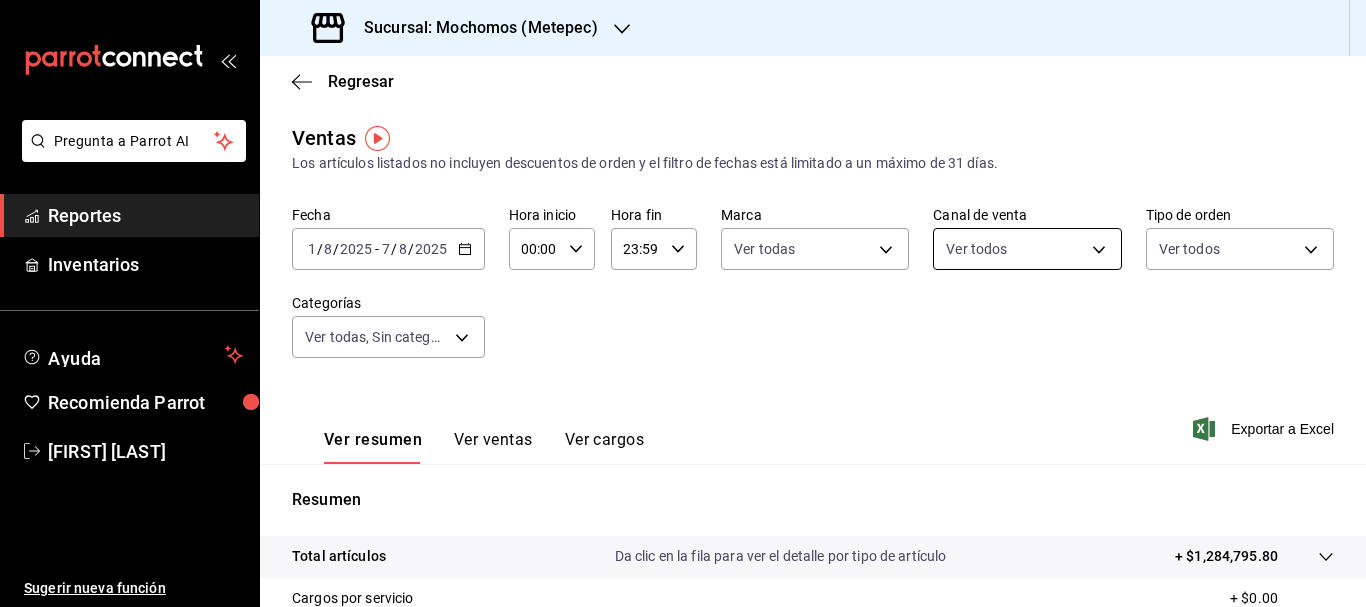 click on "Pregunta a Parrot AI Reportes   Inventarios   Ayuda Recomienda Parrot   Cristian Mercado   Sugerir nueva función   Sucursal: Mochomos (Metepec) Regresar Ventas Los artículos listados no incluyen descuentos de orden y el filtro de fechas está limitado a un máximo de 31 días. Fecha 2025-08-01 1 / 8 / 2025 - 2025-08-07 7 / 8 / 2025 Hora inicio 00:00 Hora inicio Hora fin 23:59 Hora fin Marca Ver todas 2365f74e-aa6b-4392-bdf2-72765591bddf Canal de venta Ver todos PARROT,UBER_EATS,RAPPI,DIDI_FOOD,ONLINE Tipo de orden Ver todos 3a236ed8-2e24-47ca-8e59-ead494492482,da8509e8-5fca-4f62-958e-973104937870,EXTERNAL Categorías Ver todas, Sin categoría Ver resumen Ver ventas Ver cargos Exportar a Excel Resumen Total artículos Da clic en la fila para ver el detalle por tipo de artículo + $1,284,795.80 Cargos por servicio + $0.00 Venta bruta = $1,284,795.80 Descuentos totales - $19,752.00 Certificados de regalo - $4,000.00 Venta total = $1,261,043.80 Impuestos - $173,937.08 Venta neta = $1,087,106.72 Reportes" at bounding box center (683, 303) 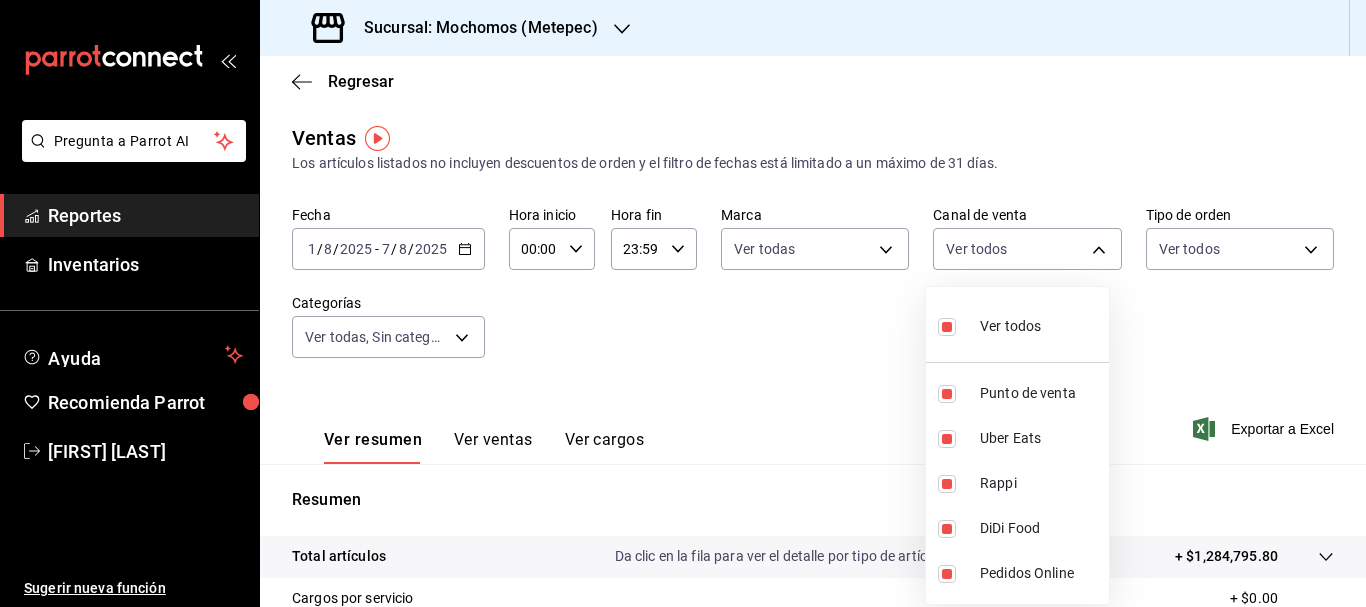 click at bounding box center (683, 303) 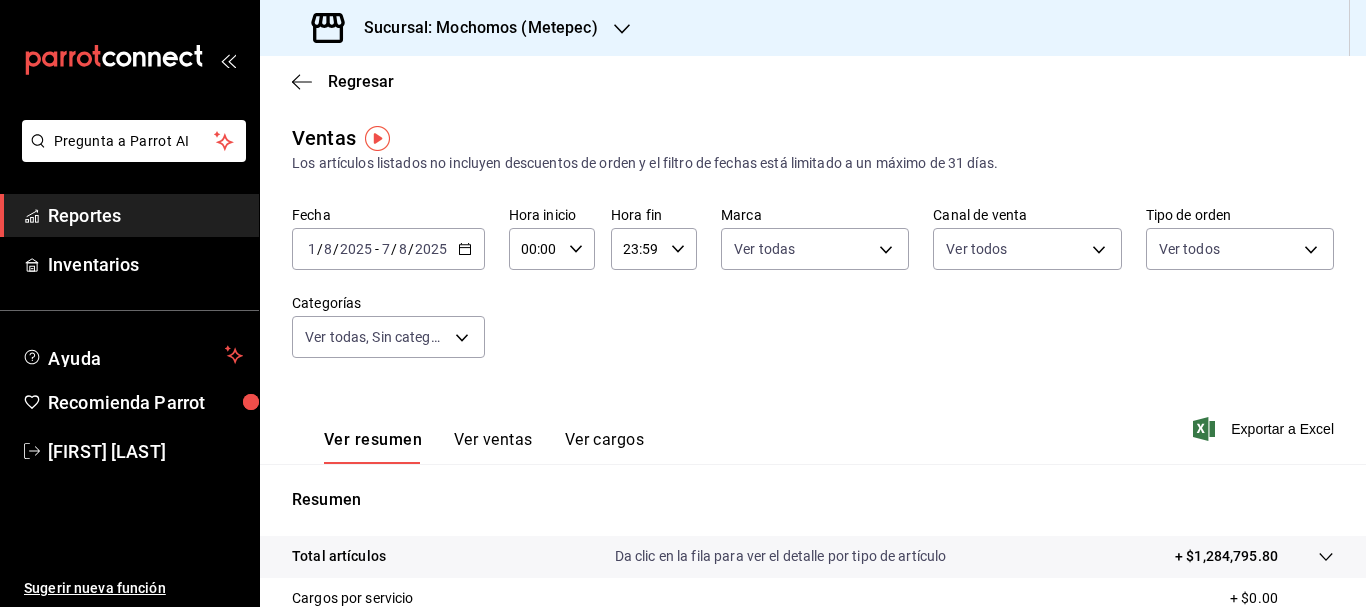 click on "Pregunta a Parrot AI Reportes   Inventarios   Ayuda Recomienda Parrot   Cristian Mercado   Sugerir nueva función   Sucursal: Mochomos (Metepec) Regresar Ventas Los artículos listados no incluyen descuentos de orden y el filtro de fechas está limitado a un máximo de 31 días. Fecha 2025-08-01 1 / 8 / 2025 - 2025-08-07 7 / 8 / 2025 Hora inicio 00:00 Hora inicio Hora fin 23:59 Hora fin Marca Ver todas 2365f74e-aa6b-4392-bdf2-72765591bddf Canal de venta Ver todos PARROT,UBER_EATS,RAPPI,DIDI_FOOD,ONLINE Tipo de orden Ver todos 3a236ed8-2e24-47ca-8e59-ead494492482,da8509e8-5fca-4f62-958e-973104937870,EXTERNAL Categorías Ver todas, Sin categoría Ver resumen Ver ventas Ver cargos Exportar a Excel Resumen Total artículos Da clic en la fila para ver el detalle por tipo de artículo + $1,284,795.80 Cargos por servicio + $0.00 Venta bruta = $1,284,795.80 Descuentos totales - $19,752.00 Certificados de regalo - $4,000.00 Venta total = $1,261,043.80 Impuestos - $173,937.08 Venta neta = $1,087,106.72 Reportes" at bounding box center (683, 303) 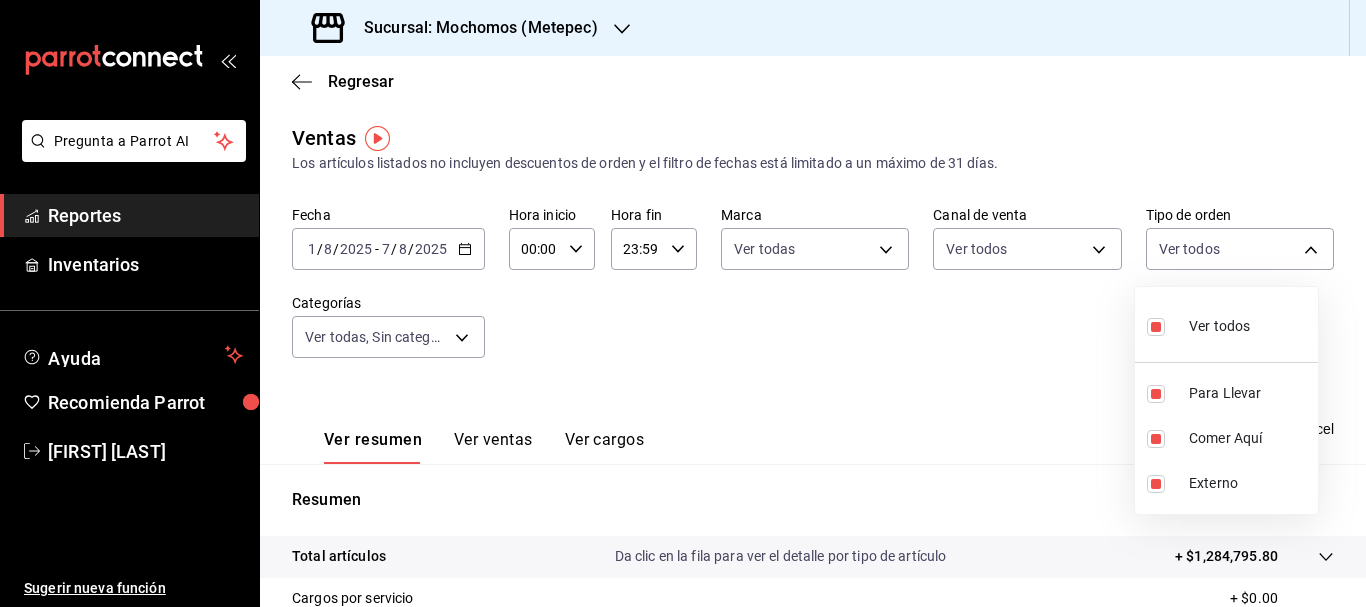 click at bounding box center (683, 303) 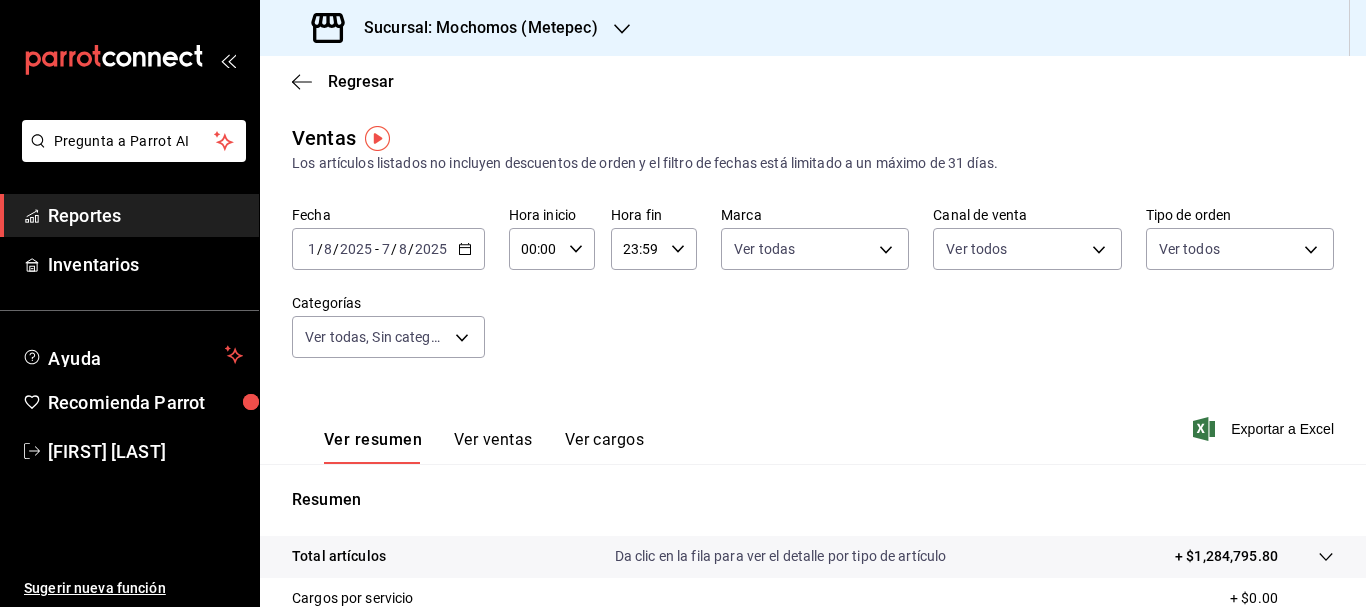 click on "Pregunta a Parrot AI Reportes   Inventarios   Ayuda Recomienda Parrot   Cristian Mercado   Sugerir nueva función   Sucursal: Mochomos (Metepec) Regresar Ventas Los artículos listados no incluyen descuentos de orden y el filtro de fechas está limitado a un máximo de 31 días. Fecha 2025-08-01 1 / 8 / 2025 - 2025-08-07 7 / 8 / 2025 Hora inicio 00:00 Hora inicio Hora fin 23:59 Hora fin Marca Ver todas 2365f74e-aa6b-4392-bdf2-72765591bddf Canal de venta Ver todos PARROT,UBER_EATS,RAPPI,DIDI_FOOD,ONLINE Tipo de orden Ver todos 3a236ed8-2e24-47ca-8e59-ead494492482,da8509e8-5fca-4f62-958e-973104937870,EXTERNAL Categorías Ver todas, Sin categoría Ver resumen Ver ventas Ver cargos Exportar a Excel Resumen Total artículos Da clic en la fila para ver el detalle por tipo de artículo + $1,284,795.80 Cargos por servicio + $0.00 Venta bruta = $1,284,795.80 Descuentos totales - $19,752.00 Certificados de regalo - $4,000.00 Venta total = $1,261,043.80 Impuestos - $173,937.08 Venta neta = $1,087,106.72 Reportes" at bounding box center [683, 303] 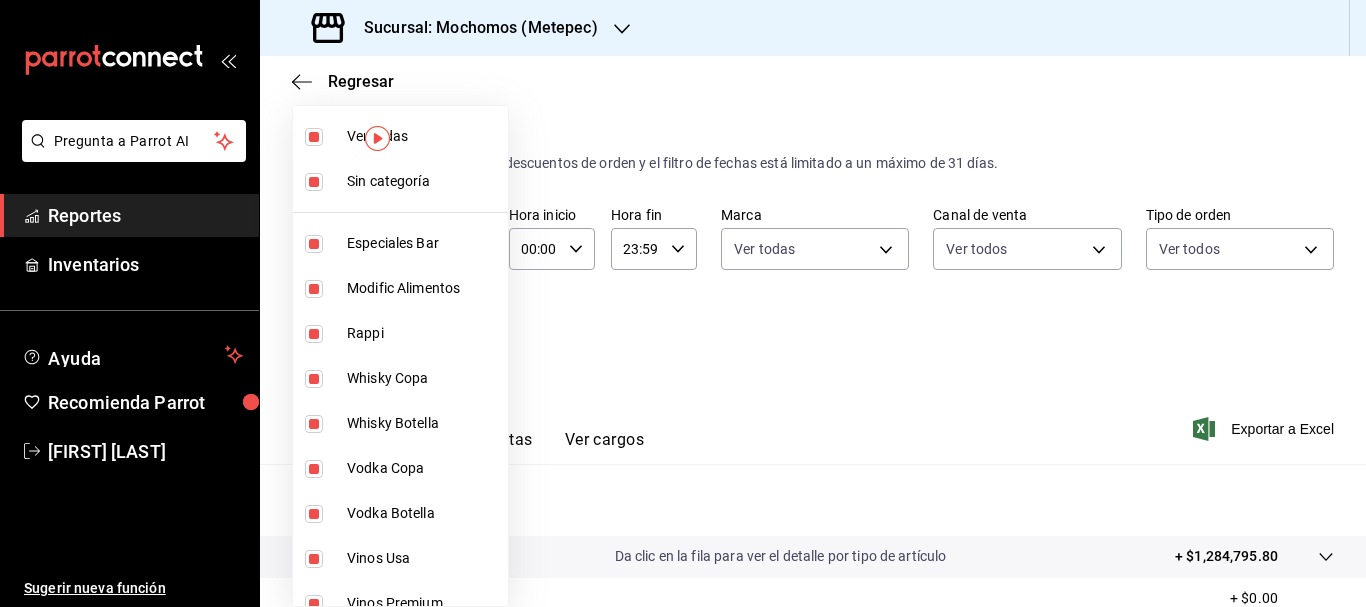 click at bounding box center [683, 303] 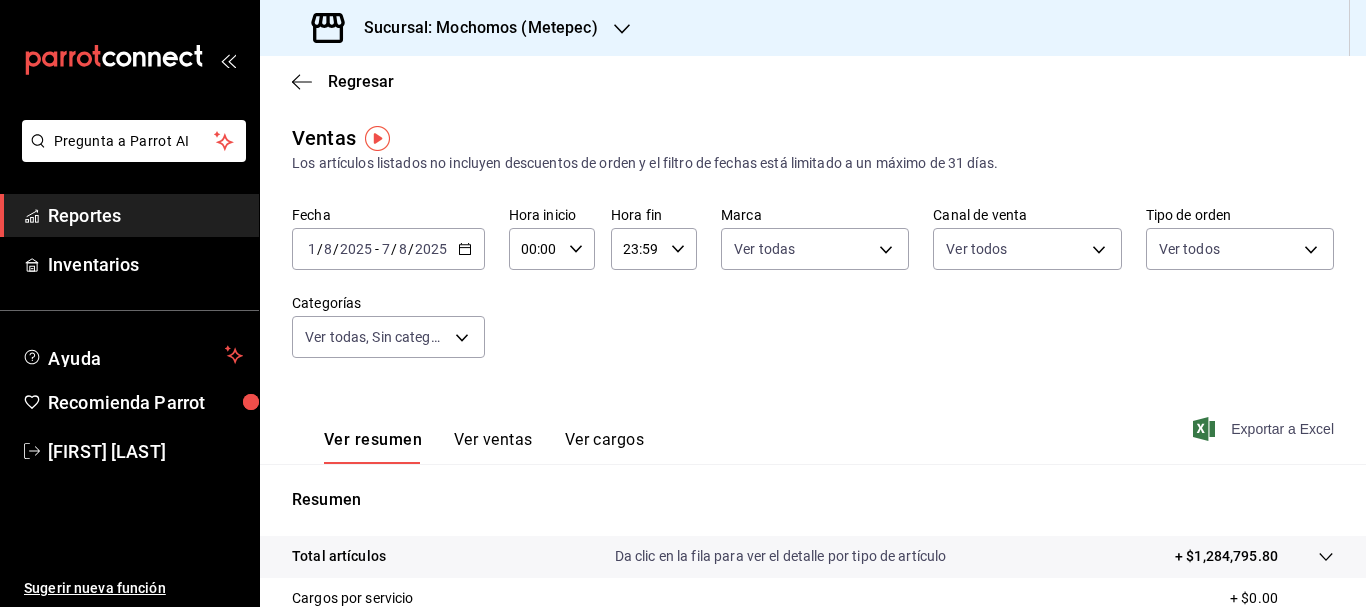 click on "Exportar a Excel" at bounding box center [1265, 429] 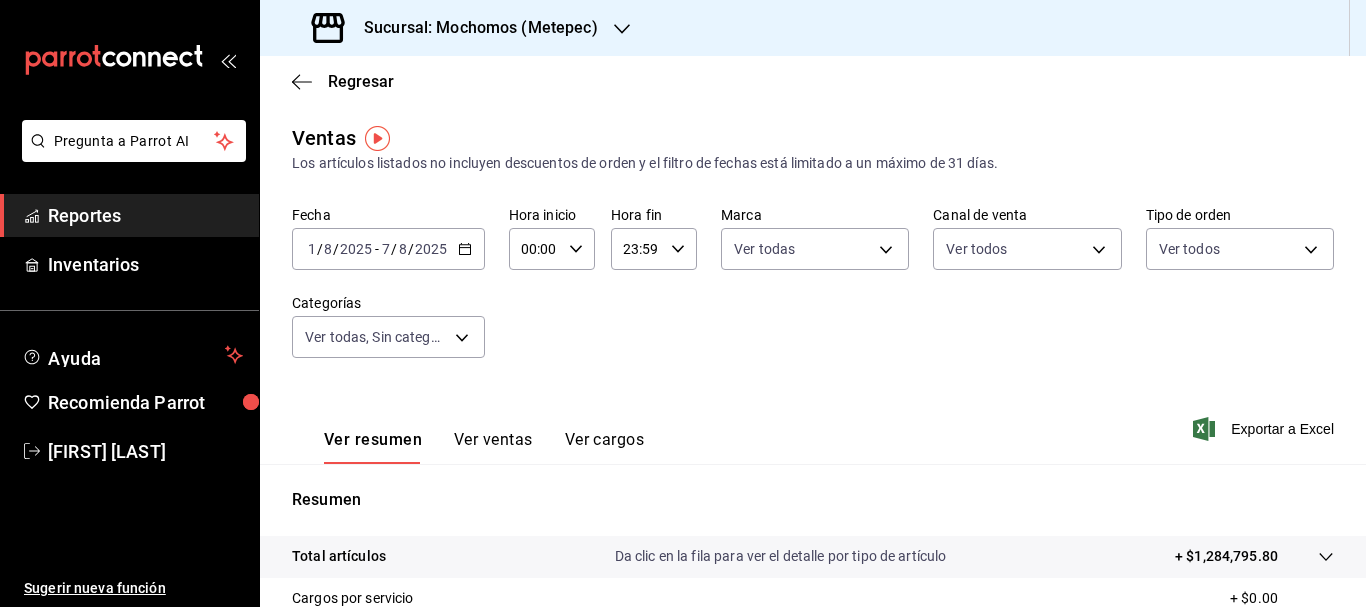 click on "2025-08-01 1 / 8 / 2025 - 2025-08-07 7 / 8 / 2025" at bounding box center (388, 249) 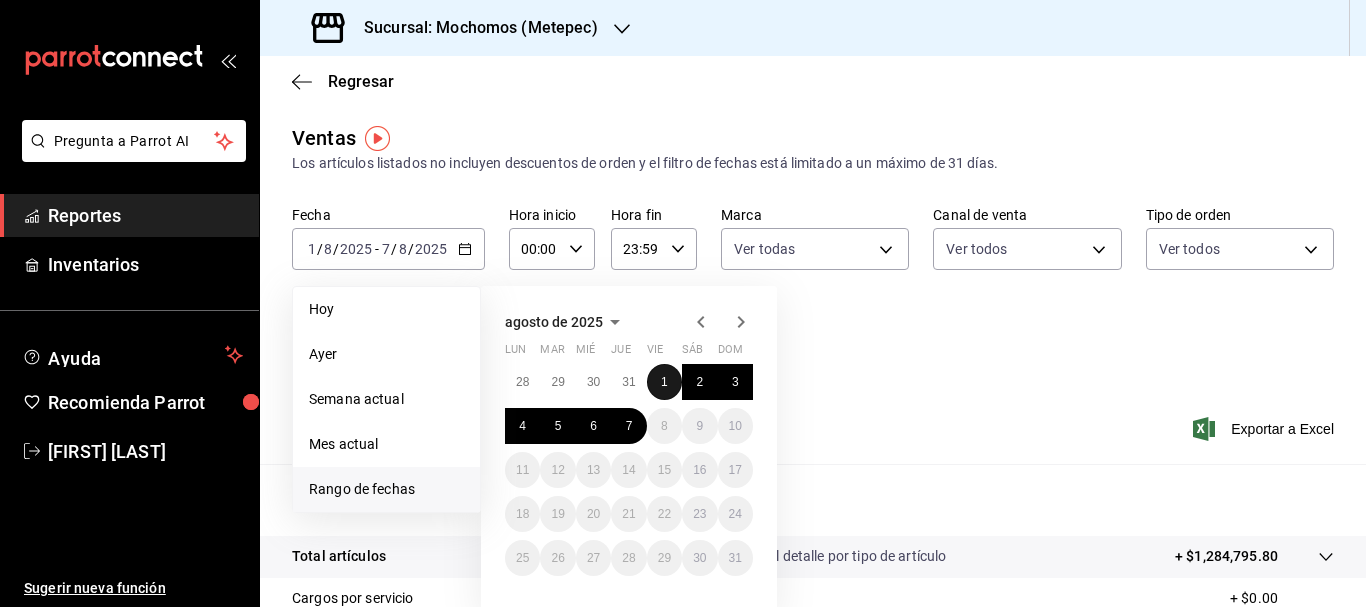 click on "1" at bounding box center (664, 382) 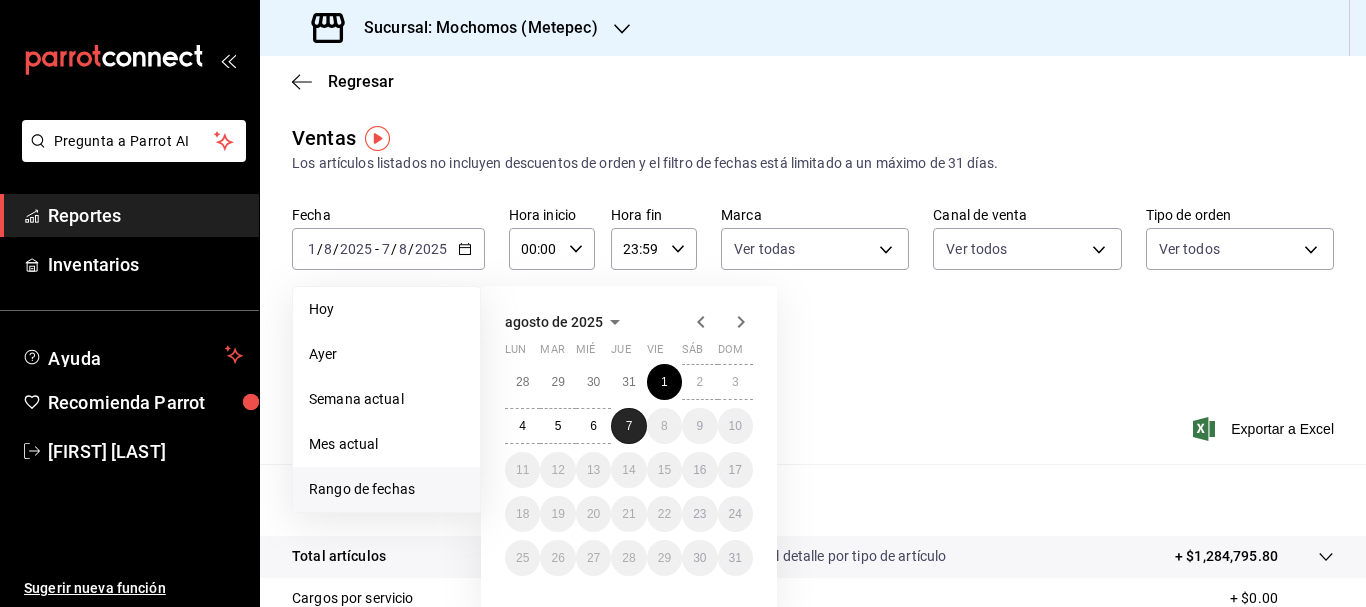click on "7" at bounding box center [628, 426] 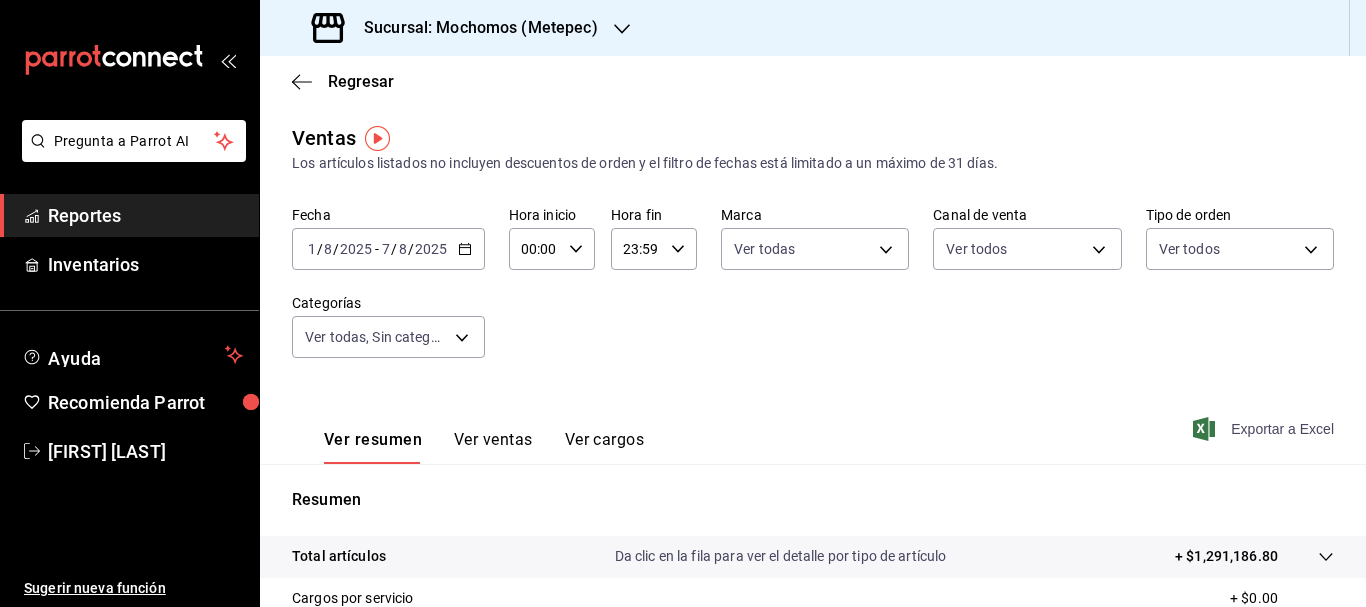 click on "Exportar a Excel" at bounding box center [1265, 429] 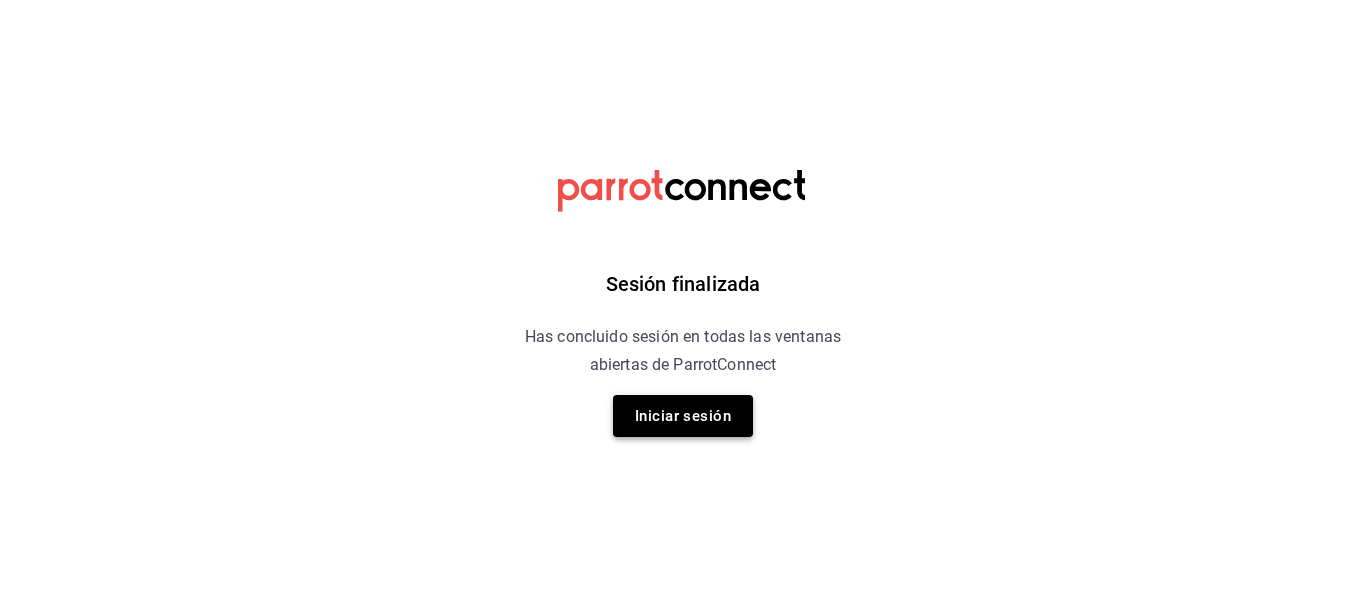 click on "Iniciar sesión" at bounding box center [683, 416] 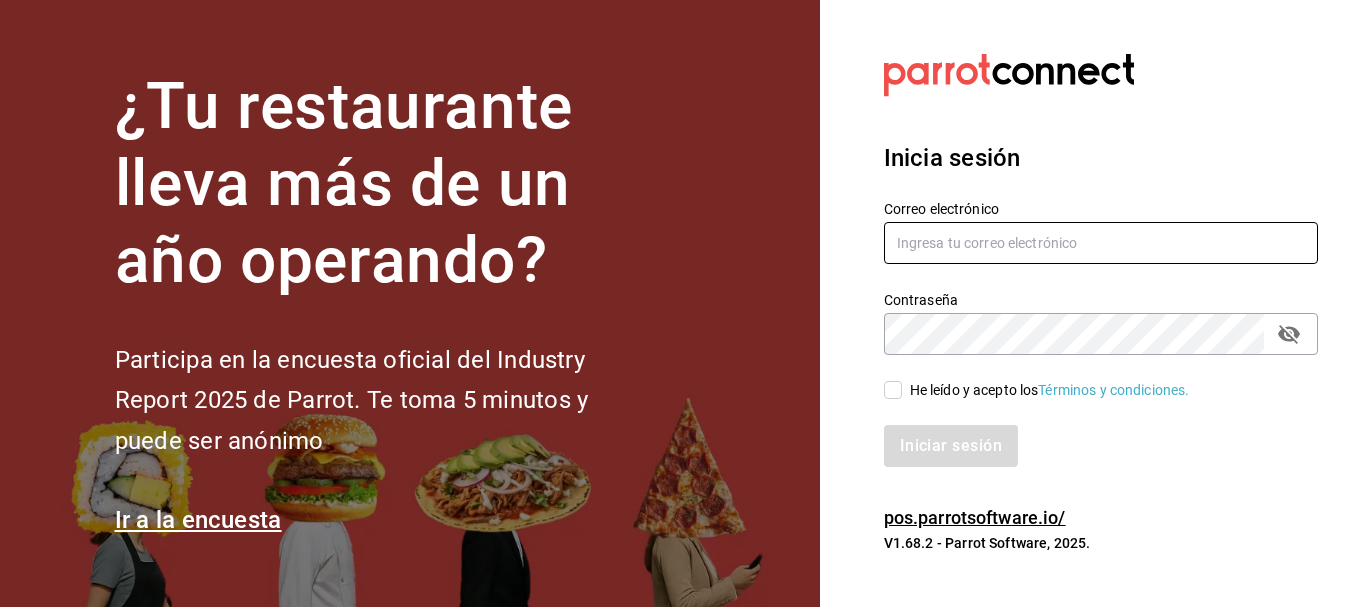 type on "cristian.mercado@grupocosteno.com" 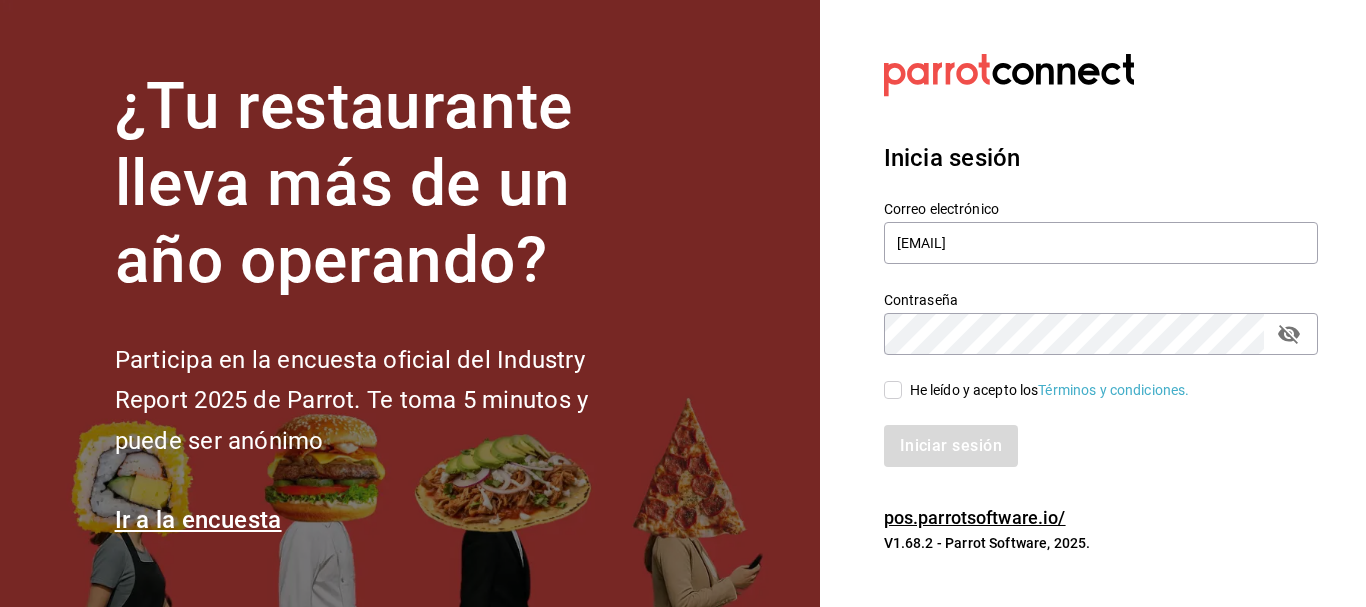 click on "He leído y acepto los  Términos y condiciones." at bounding box center [893, 390] 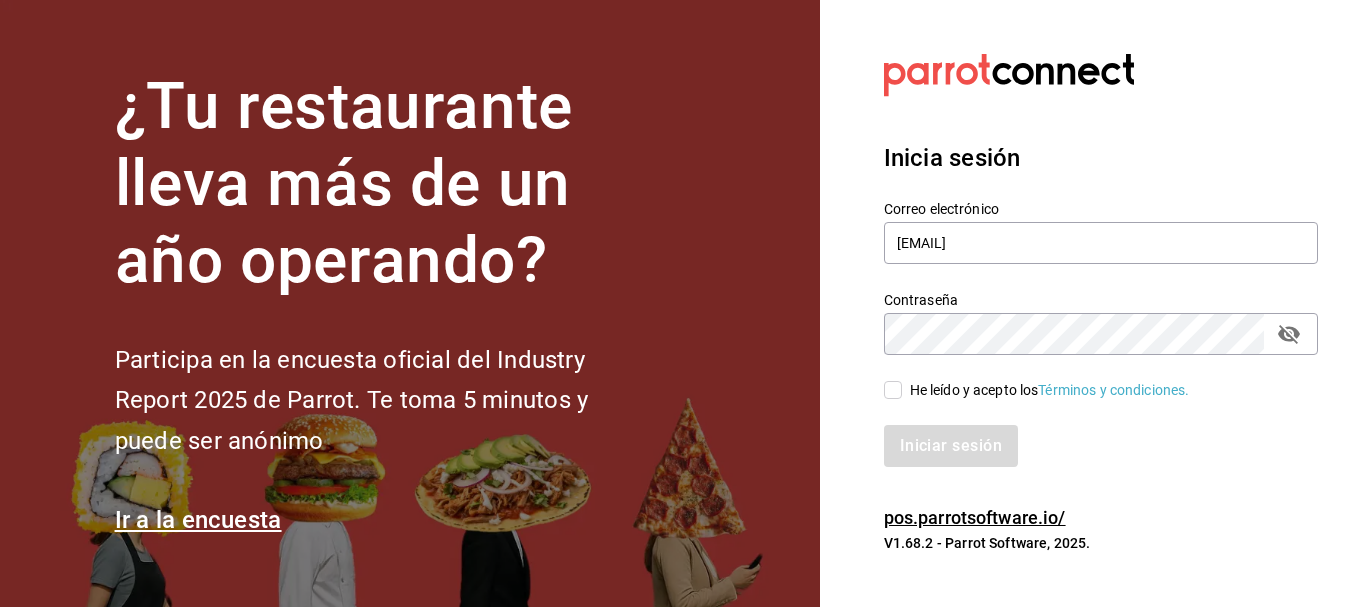 checkbox on "true" 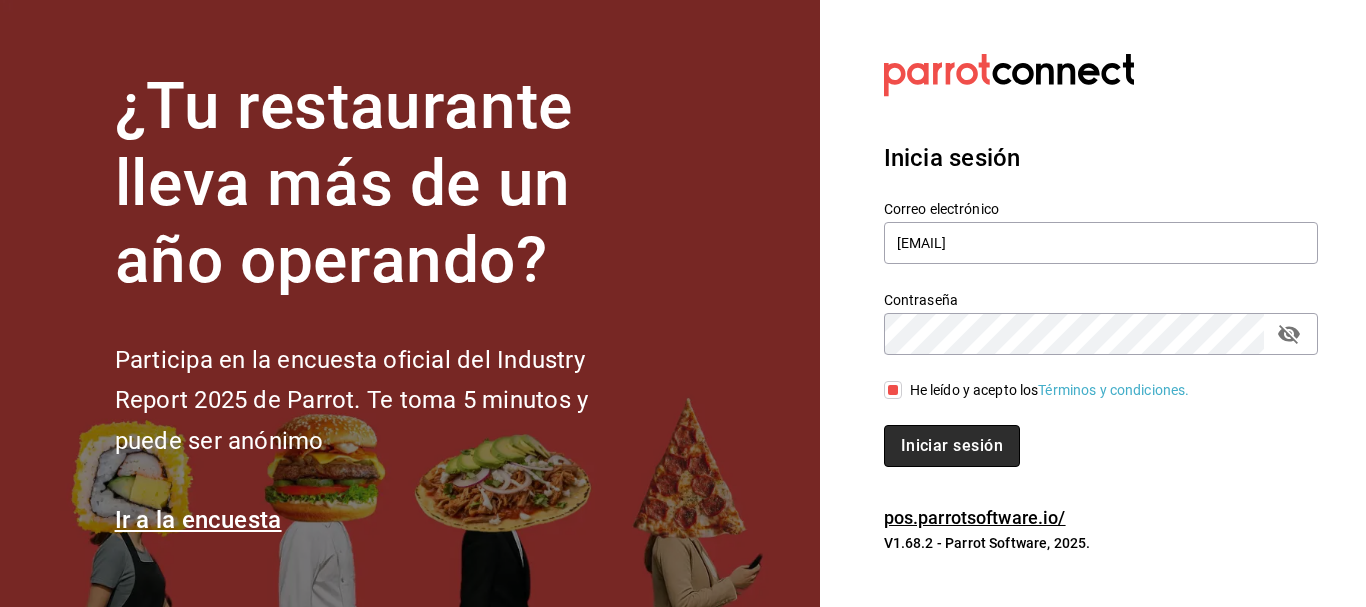 click on "Iniciar sesión" at bounding box center (952, 446) 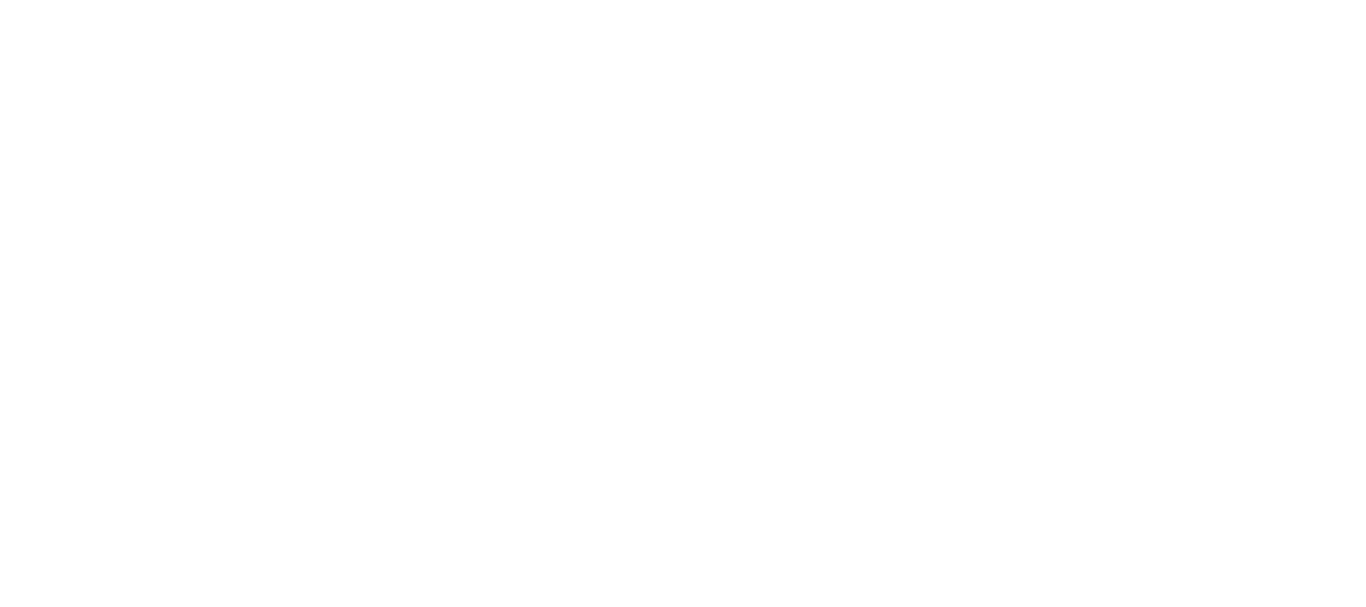 scroll, scrollTop: 0, scrollLeft: 0, axis: both 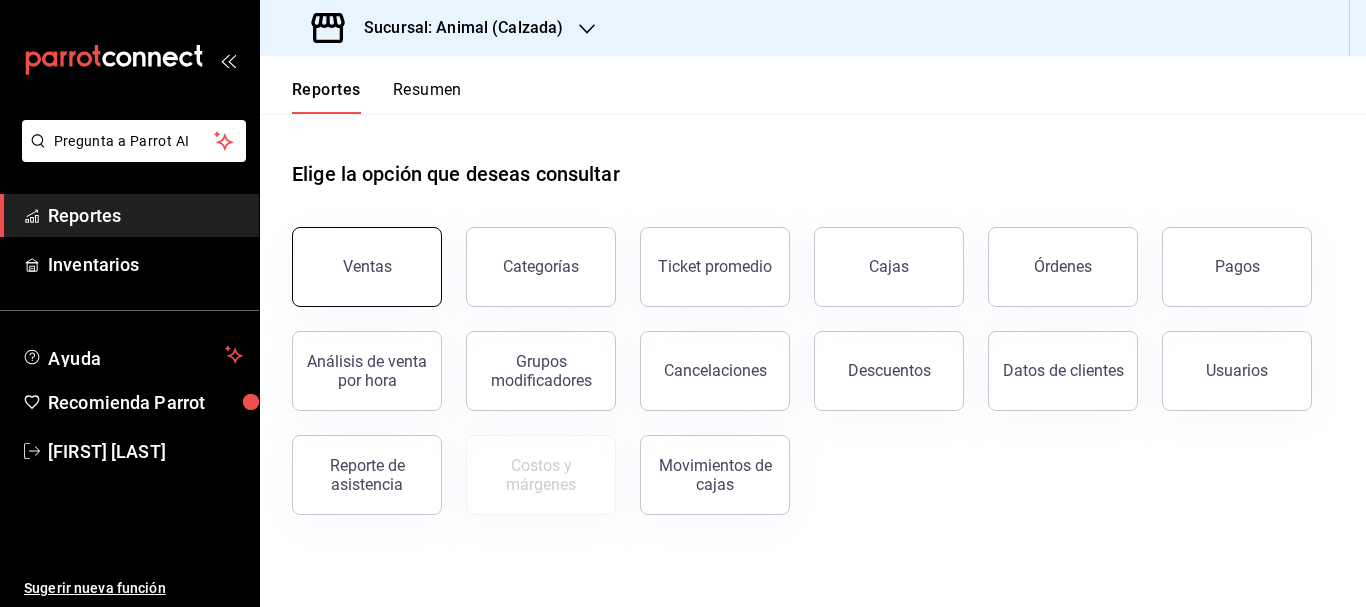 click on "Ventas" at bounding box center [367, 267] 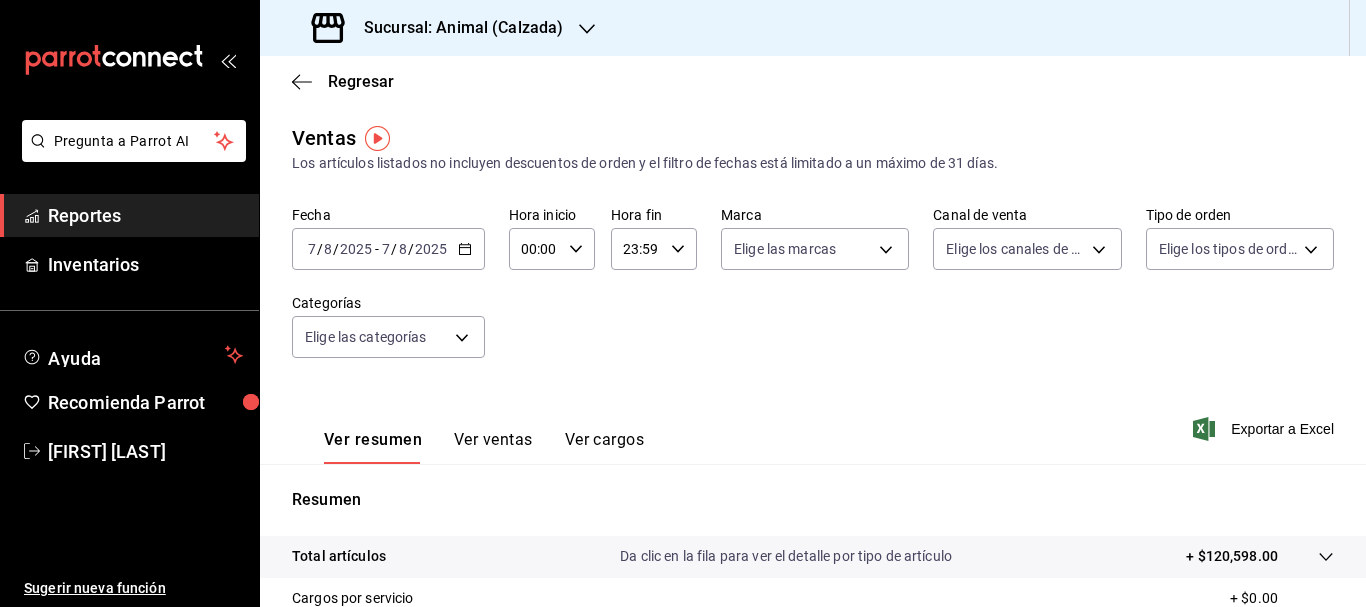 click on "[DATE] [DATE]" at bounding box center (340, 249) 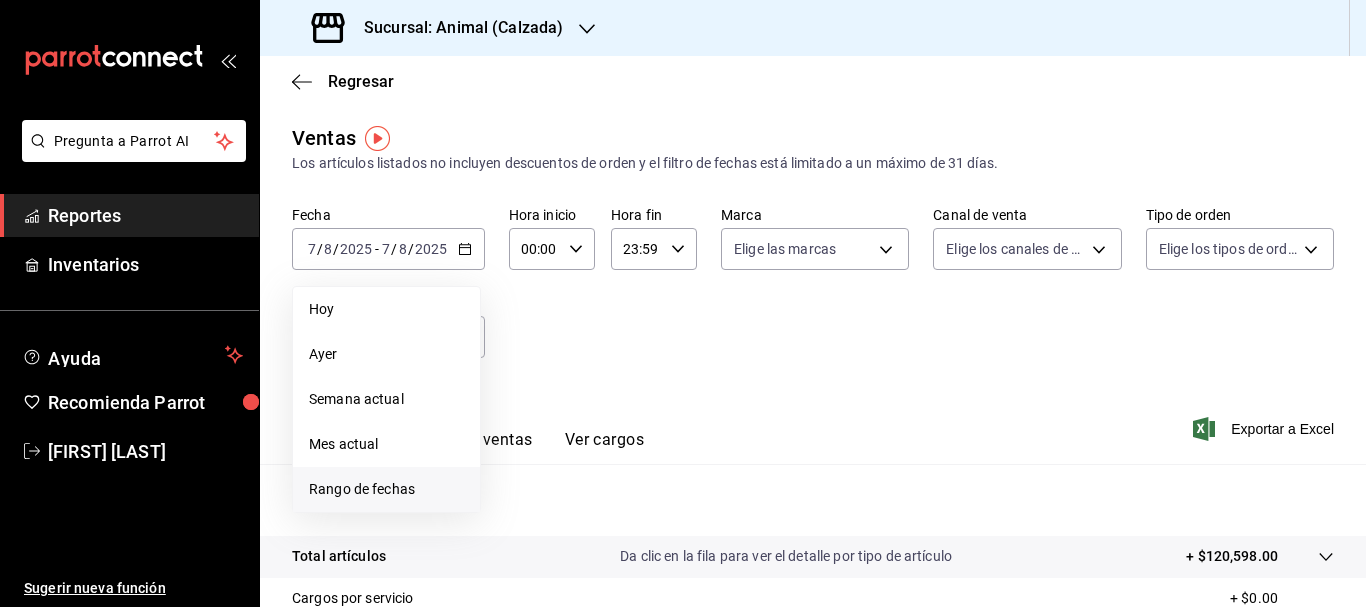 click on "Rango de fechas" at bounding box center [386, 489] 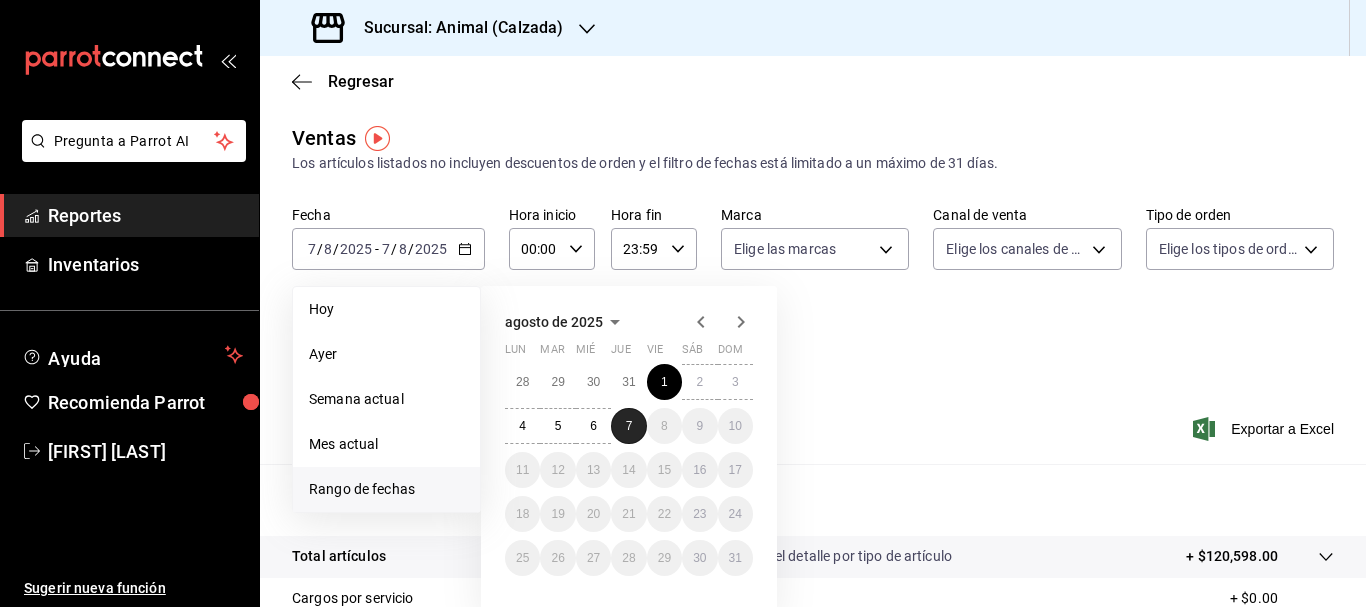 click on "7" at bounding box center [629, 426] 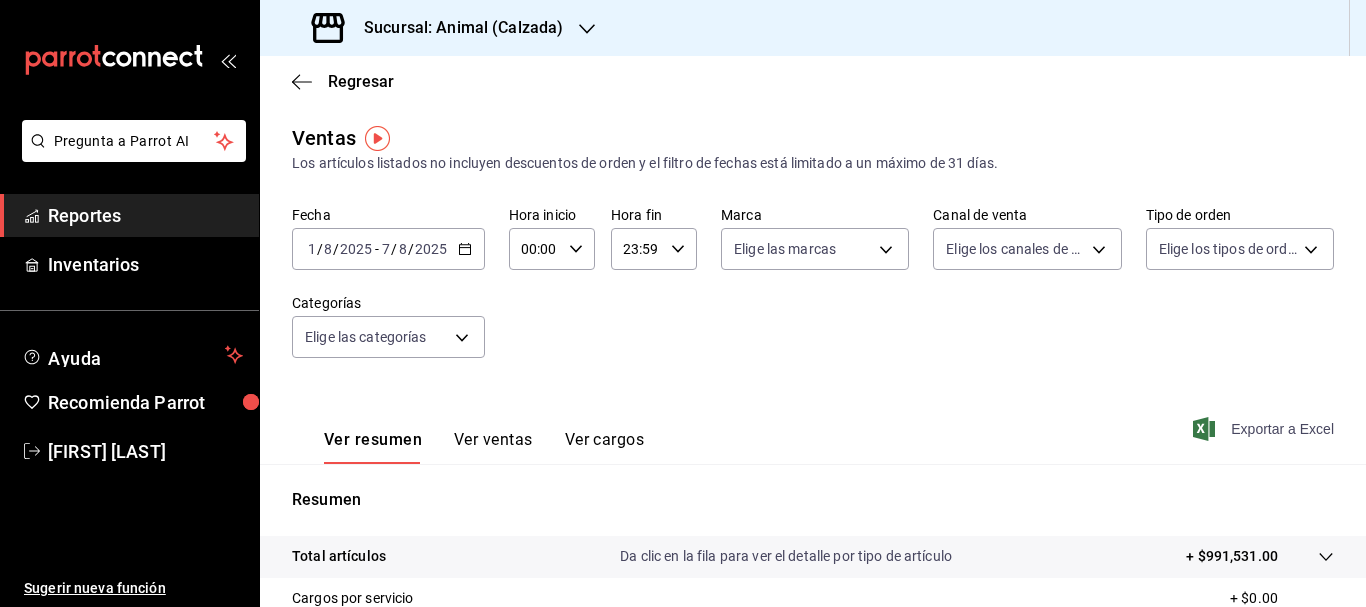 click on "Exportar a Excel" at bounding box center [1265, 429] 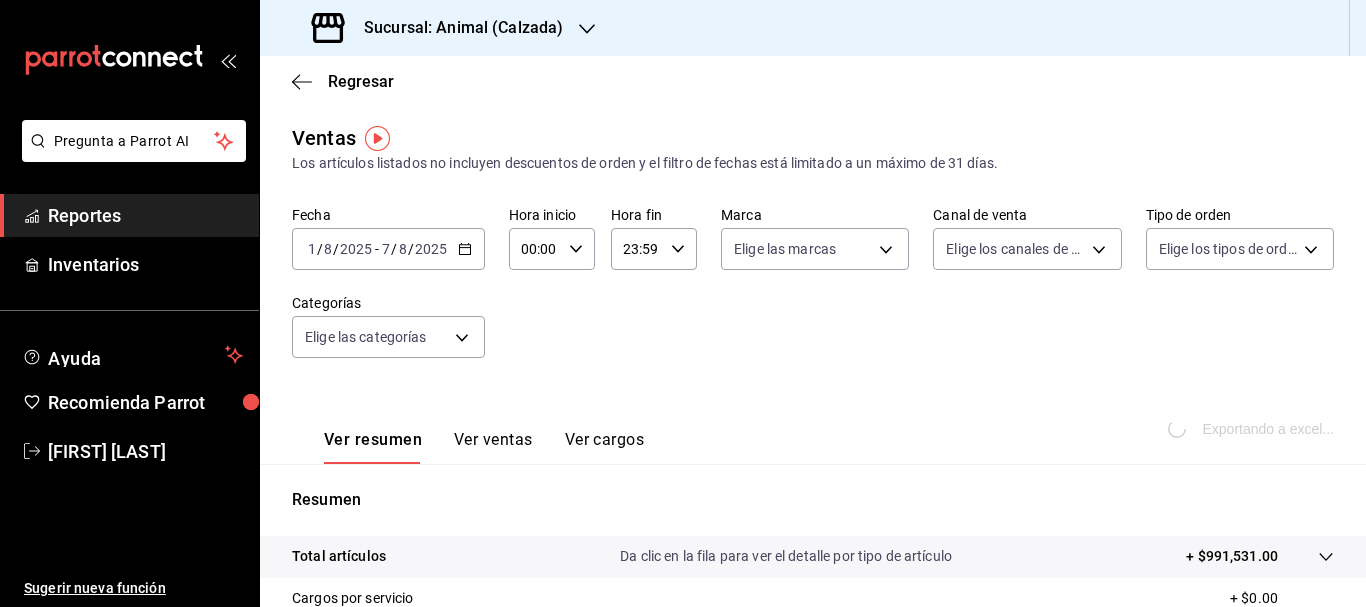 click at bounding box center [587, 28] 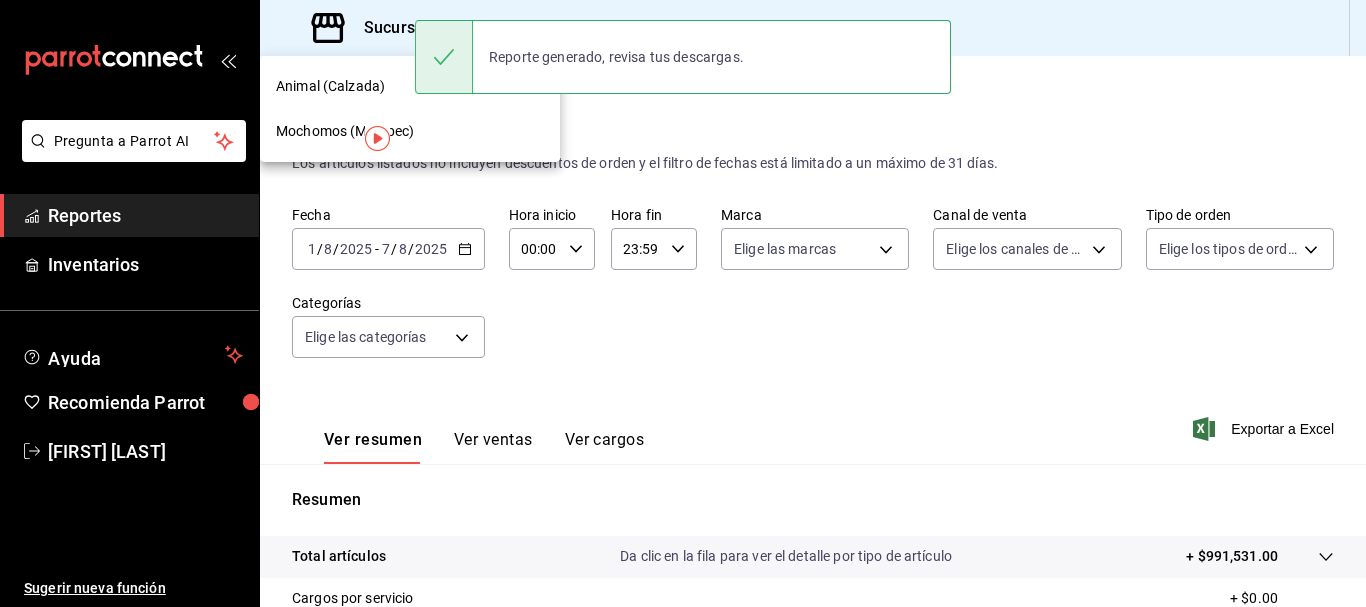 click on "Mochomos (Metepec)" at bounding box center [410, 131] 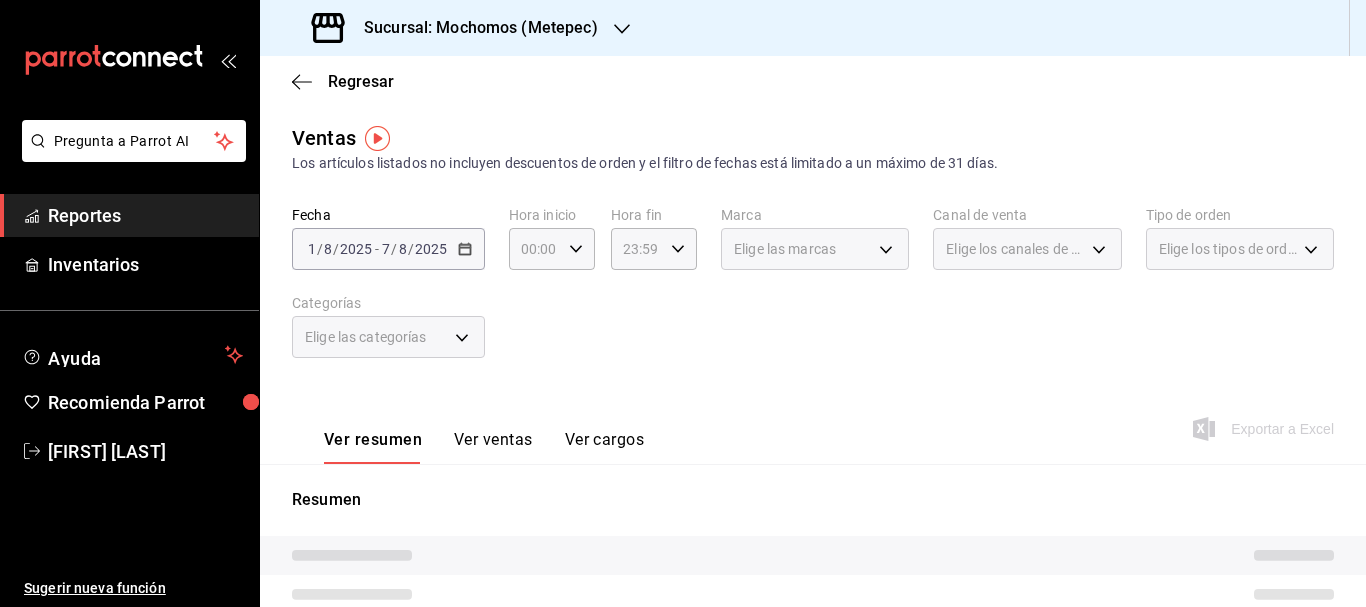 click on "Elige las marcas" at bounding box center [785, 249] 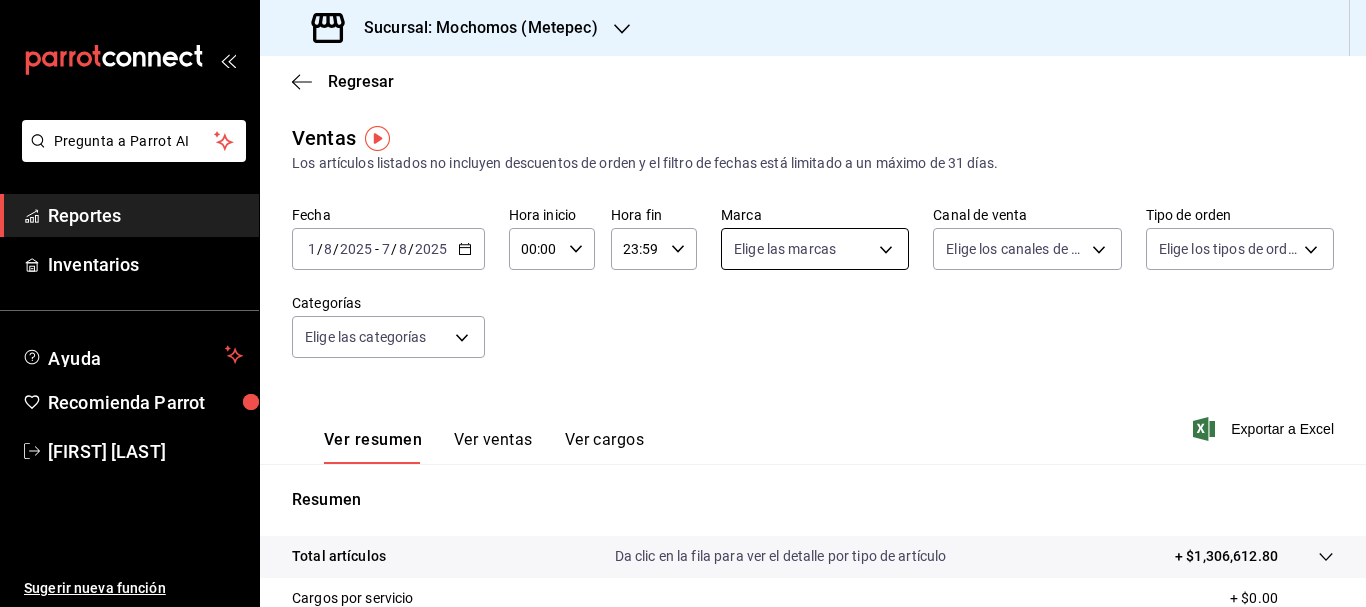 click on "Pregunta a Parrot AI Reportes   Inventarios   Ayuda Recomienda Parrot   [FIRST] [LAST]   Sugerir nueva función   Sucursal: Mochomos ([METEPEC]) Regresar Ventas Los artículos listados no incluyen descuentos de orden y el filtro de fechas está limitado a un máximo de 31 días. Fecha [DATE] [DATE] - [DATE] [DATE] Hora inicio [TIME] Hora inicio Hora fin [TIME] Hora fin Marca Elige las marcas Canal de venta Elige los canales de venta Tipo de orden Elige los tipos de orden Categorías Elige las categorías Ver resumen Ver ventas Ver cargos Exportar a Excel Resumen Total artículos Da clic en la fila para ver el detalle por tipo de artículo + $1,306,612.80 Cargos por servicio + $0.00 Venta bruta = $1,306,612.80 Descuentos totales - $19,752.00 Certificados de regalo - $4,000.00 Venta total = $1,282,860.80 Impuestos - $176,946.32 Venta neta = $1,105,914.48 GANA 1 MES GRATIS EN TU SUSCRIPCIÓN AQUÍ Ver video tutorial Ir a video Pregunta a Parrot AI Reportes   Inventarios   Ayuda" at bounding box center (683, 303) 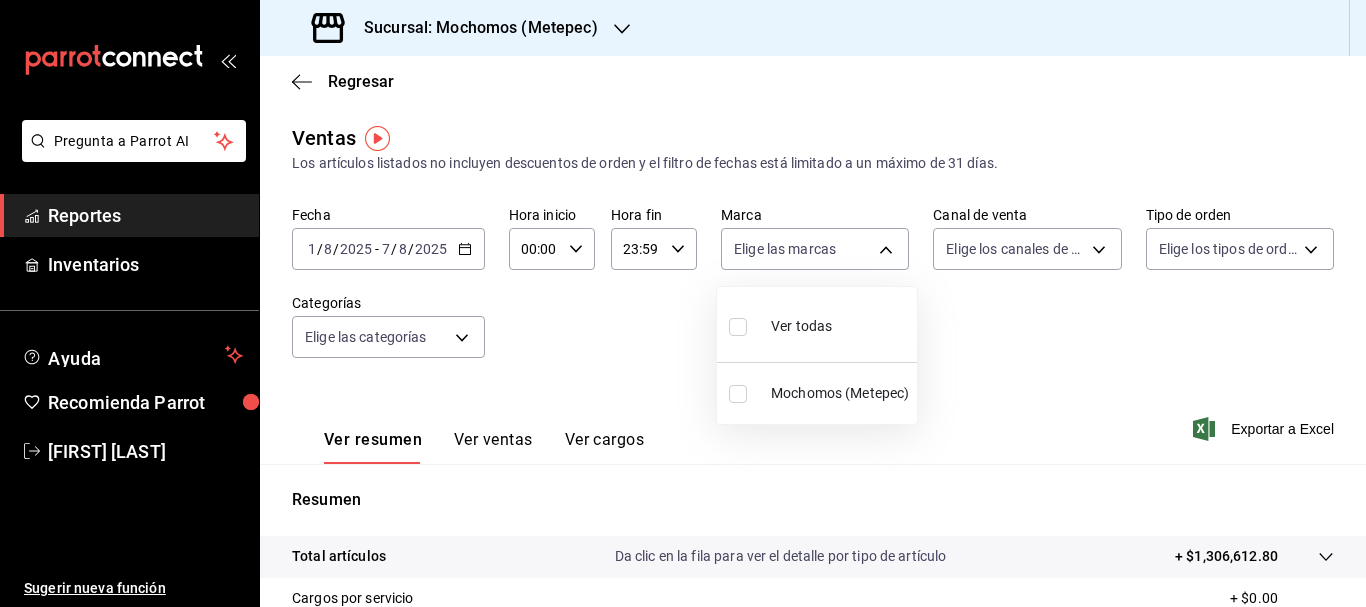 click on "Mochomos (Metepec)" at bounding box center (817, 393) 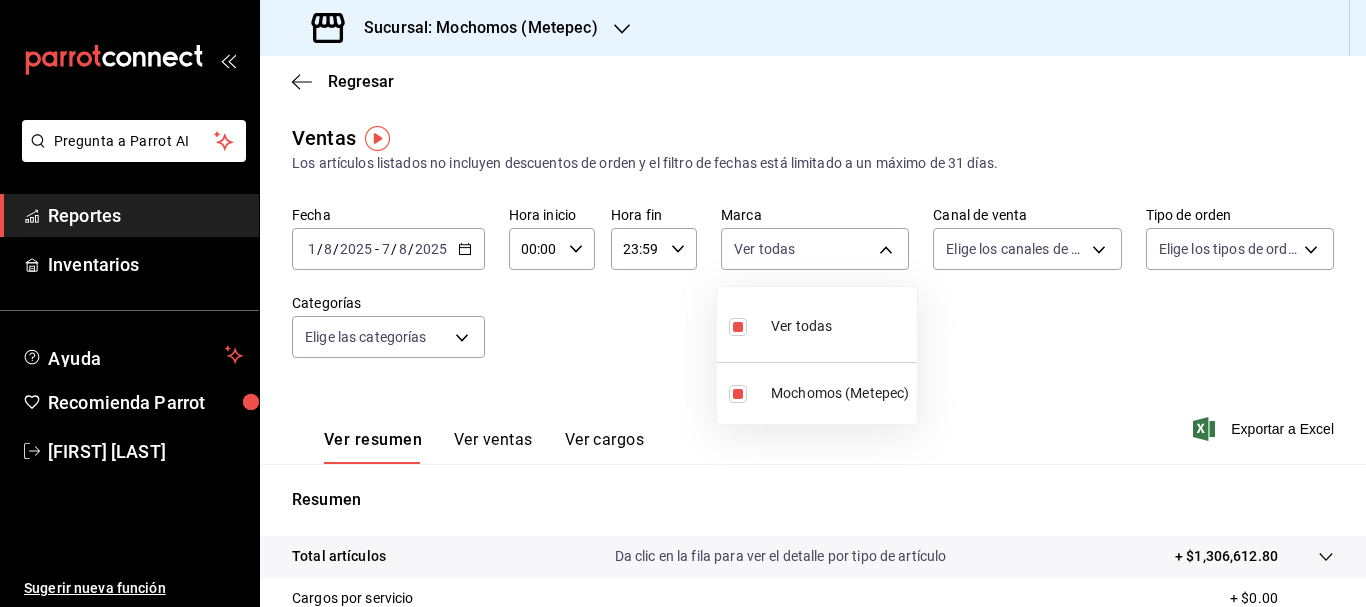 click at bounding box center (683, 303) 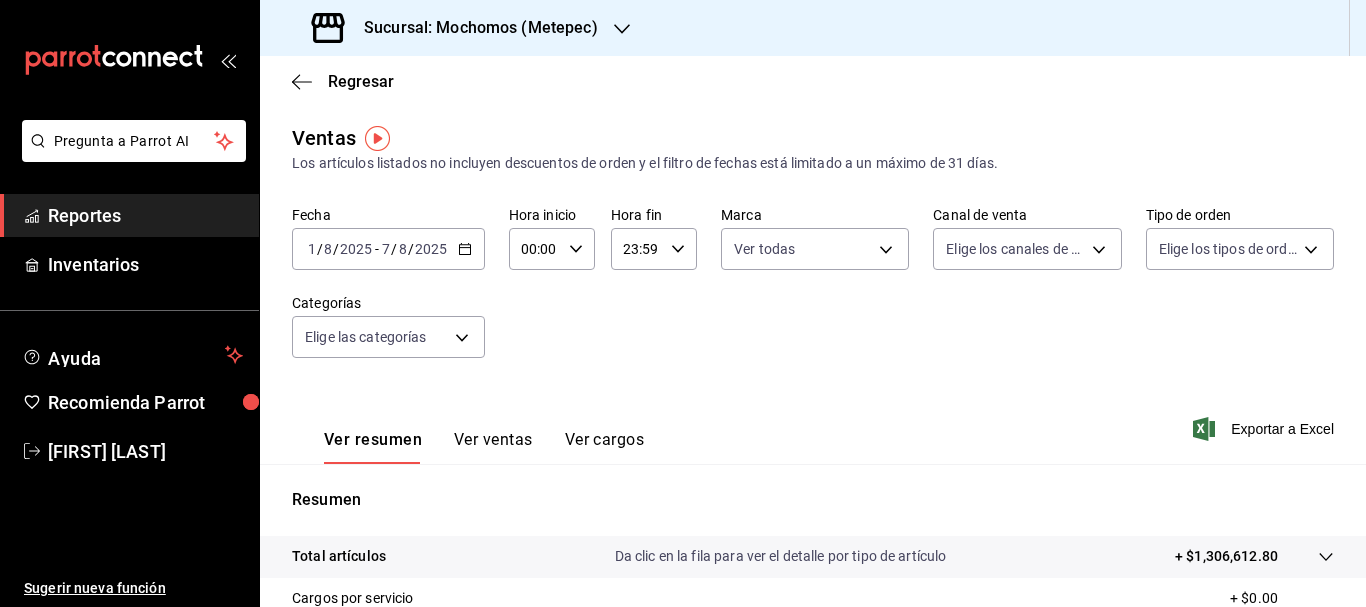 click on "Pregunta a Parrot AI Reportes   Inventarios   Ayuda Recomienda Parrot   [FIRST] [LAST]   Sugerir nueva función   Sucursal: Mochomos ([METEPEC]) Regresar Ventas Los artículos listados no incluyen descuentos de orden y el filtro de fechas está limitado a un máximo de 31 días. Fecha [DATE] [DATE] - [DATE] [DATE] Hora inicio [TIME] Hora inicio Hora fin [TIME] Hora fin Marca Ver todas 2365f74e-aa6b-4392-bdf2-72765591bddf Canal de venta Elige los canales de venta Tipo de orden Elige los tipos de orden Categorías Elige las categorías Ver resumen Ver ventas Ver cargos Exportar a Excel Resumen Total artículos Da clic en la fila para ver el detalle por tipo de artículo + $1,306,612.80 Cargos por servicio + $0.00 Venta bruta = $1,306,612.80 Descuentos totales - $19,752.00 Certificados de regalo - $4,000.00 Venta total = $1,282,860.80 Impuestos - $176,946.32 Venta neta = $1,105,914.48 GANA 1 MES GRATIS EN TU SUSCRIPCIÓN AQUÍ Ver video tutorial Ir a video Pregunta a Parrot AI Reportes" at bounding box center [683, 303] 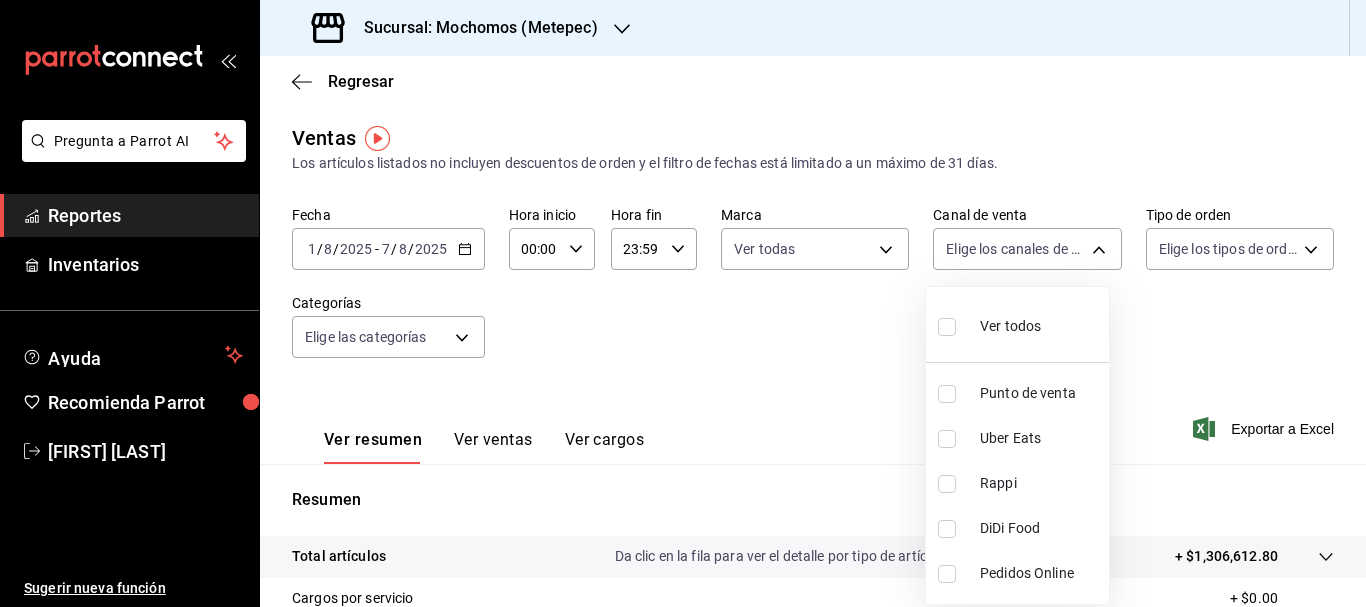 click on "Ver todos" at bounding box center [1017, 324] 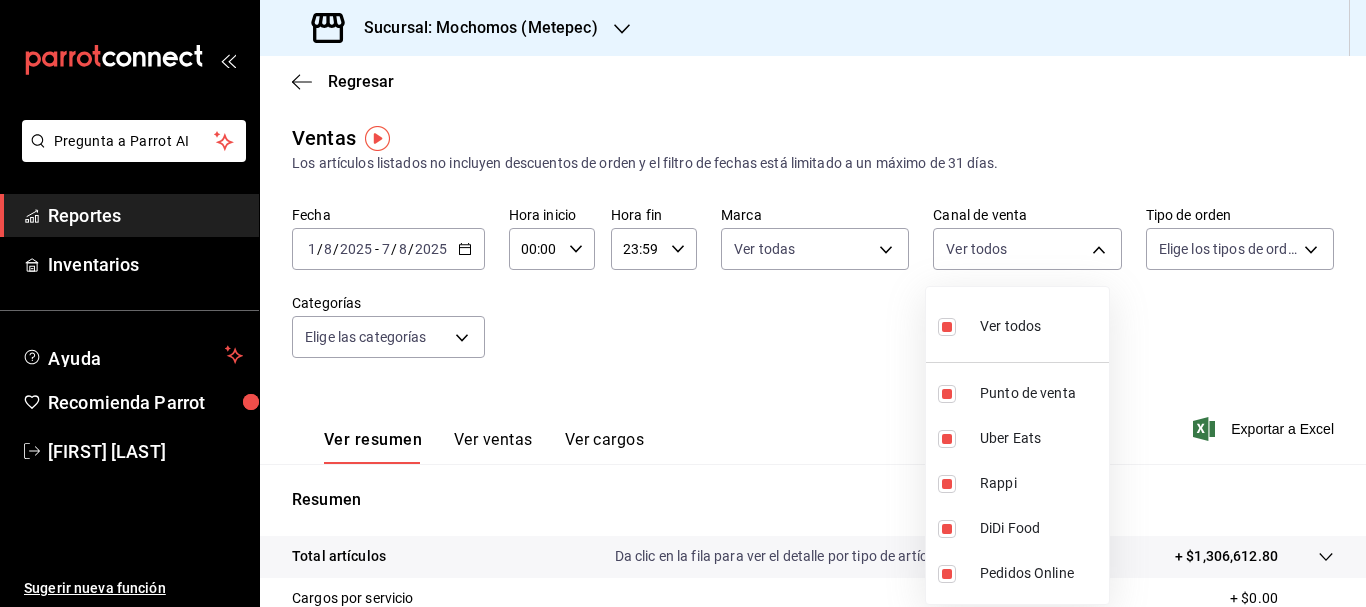 click at bounding box center (683, 303) 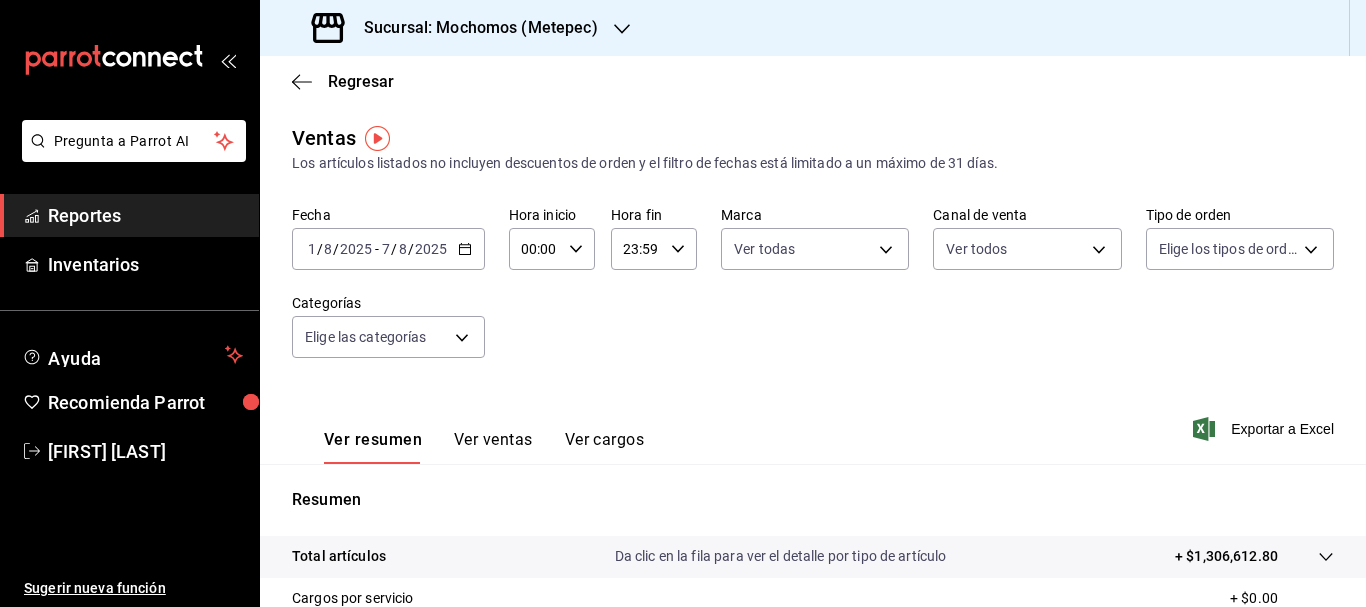 click on "Pregunta a Parrot AI Reportes   Inventarios   Ayuda Recomienda Parrot   [FIRST] [LAST]   Sugerir nueva función   Sucursal: Mochomos ([METEPEC]) Regresar Ventas Los artículos listados no incluyen descuentos de orden y el filtro de fechas está limitado a un máximo de 31 días. Fecha [DATE] [DATE] - [DATE] [DATE] Hora inicio [TIME] Hora inicio Hora fin [TIME] Hora fin Marca Ver todas 2365f74e-aa6b-4392-bdf2-72765591bddf Canal de venta Ver todos PARROT,UBER_EATS,RAPPI,DIDI_FOOD,ONLINE Tipo de orden Elige los tipos de orden Categorías Elige las categorías Ver resumen Ver ventas Ver cargos Exportar a Excel Resumen Total artículos Da clic en la fila para ver el detalle por tipo de artículo + $1,306,612.80 Cargos por servicio + $0.00 Venta bruta = $1,306,612.80 Descuentos totales - $19,752.00 Certificados de regalo - $4,000.00 Venta total = $1,282,860.80 Impuestos - $176,946.32 Venta neta = $1,105,914.48 GANA 1 MES GRATIS EN TU SUSCRIPCIÓN AQUÍ Ver video tutorial Ir a video Reportes" at bounding box center [683, 303] 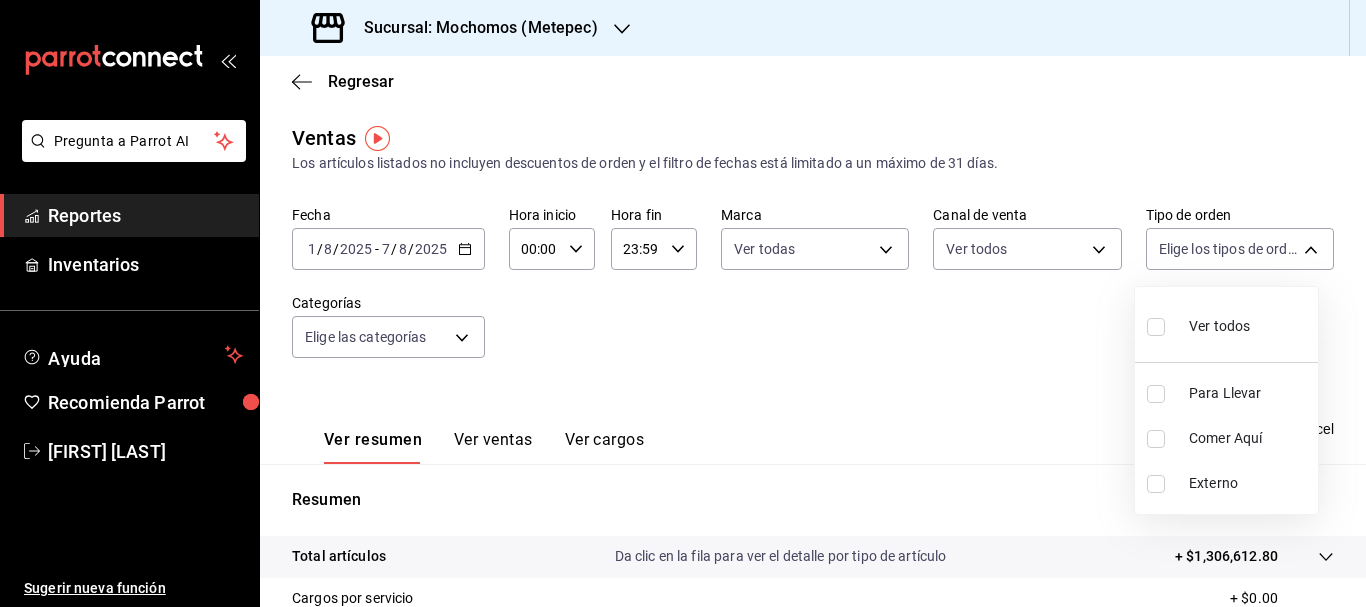 click at bounding box center [1156, 327] 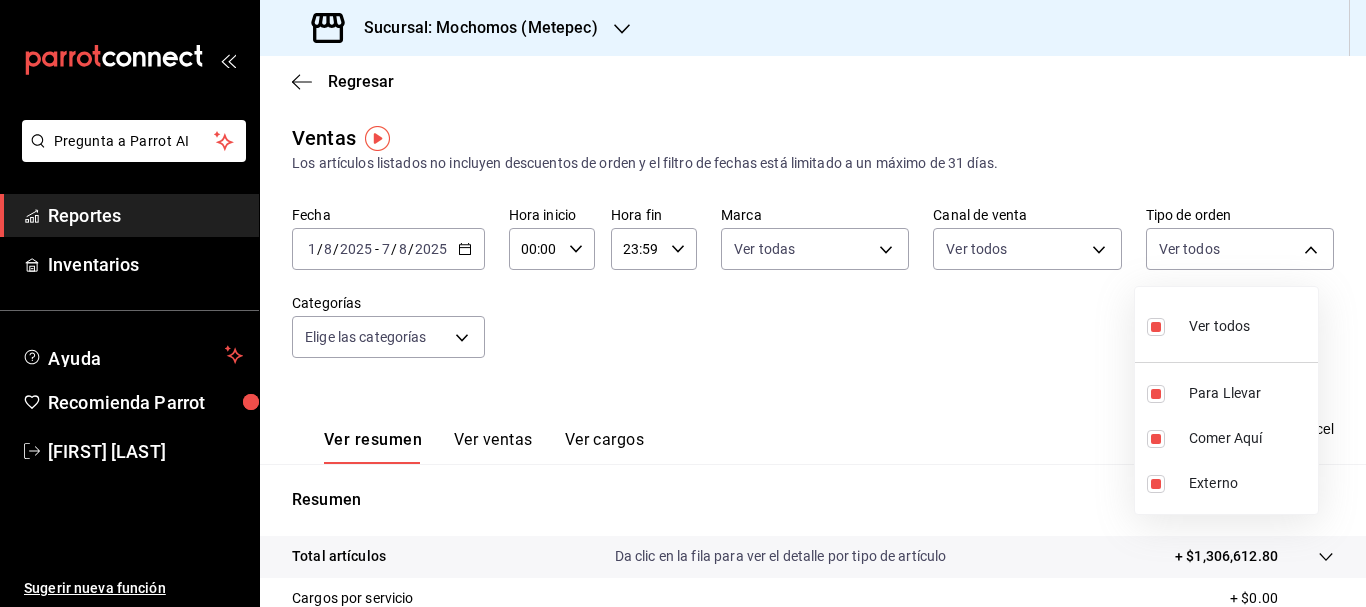click at bounding box center (683, 303) 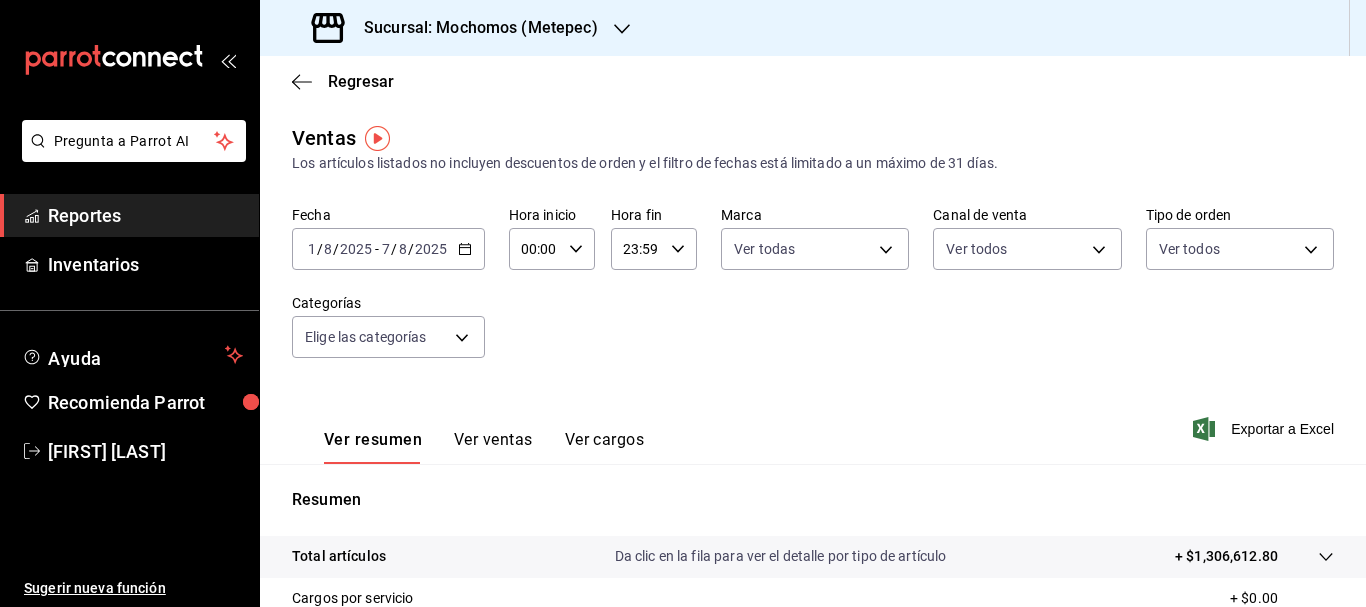 click on "Pregunta a Parrot AI Reportes   Inventarios   Ayuda Recomienda Parrot   [FIRST] [LAST]   Sugerir nueva función   Sucursal: Mochomos ([METEPEC]) Regresar Ventas Los artículos listados no incluyen descuentos de orden y el filtro de fechas está limitado a un máximo de 31 días. Fecha [DATE] [DATE] - [DATE] [DATE] Hora inicio [TIME] Hora inicio Hora fin [TIME] Hora fin Marca Ver todas 2365f74e-aa6b-4392-bdf2-72765591bddf Canal de venta Ver todos PARROT,UBER_EATS,RAPPI,DIDI_FOOD,ONLINE Tipo de orden Ver todos 3a236ed8-2e24-47ca-8e59-ead494492482,da8509e8-5fca-4f62-958e-973104937870,EXTERNAL Categorías Elige las categorías Ver resumen Ver ventas Ver cargos Exportar a Excel Resumen Total artículos Da clic en la fila para ver el detalle por tipo de artículo + $1,306,612.80 Cargos por servicio + $0.00 Venta bruta = $1,306,612.80 Descuentos totales - $19,752.00 Certificados de regalo - $4,000.00 Venta total = $1,282,860.80 Impuestos - $176,946.32 Venta neta = $1,105,914.48 Ver video tutorial" at bounding box center [683, 303] 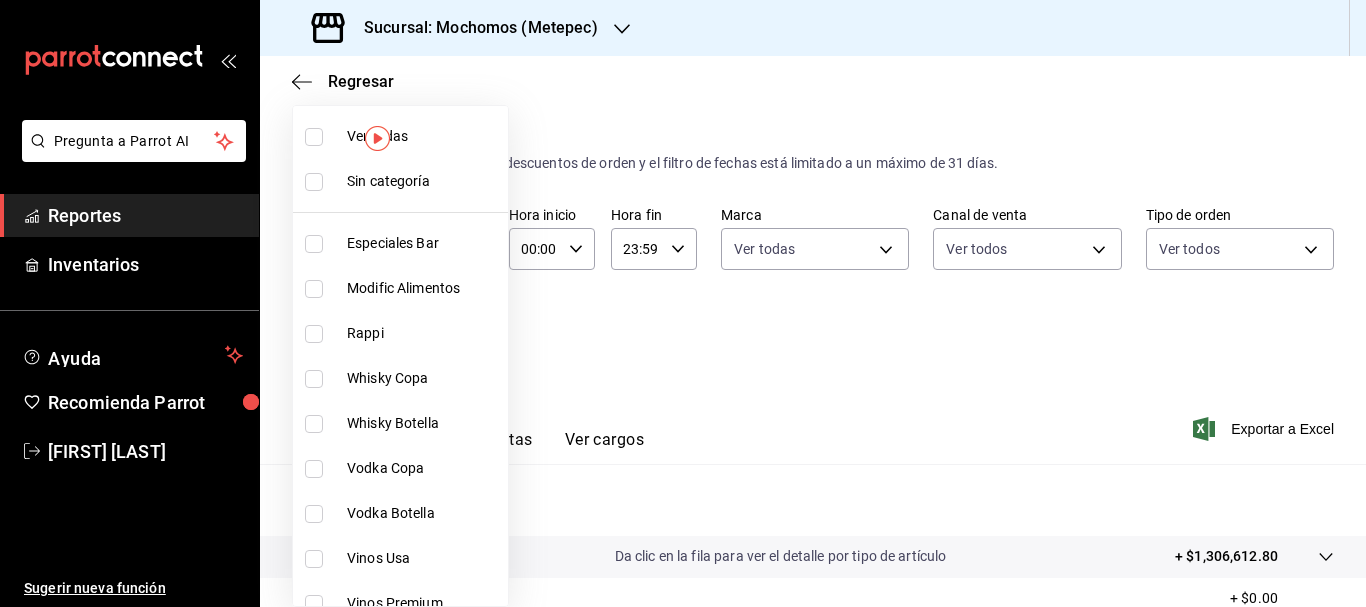 click at bounding box center [314, 137] 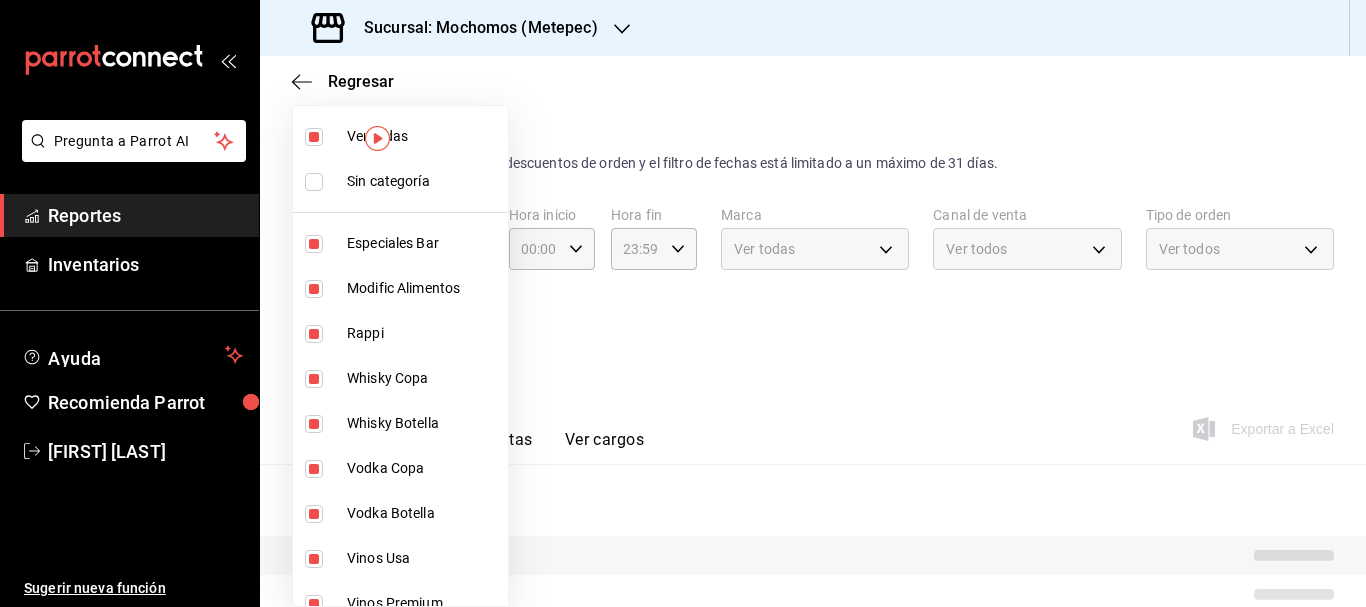 click at bounding box center (314, 182) 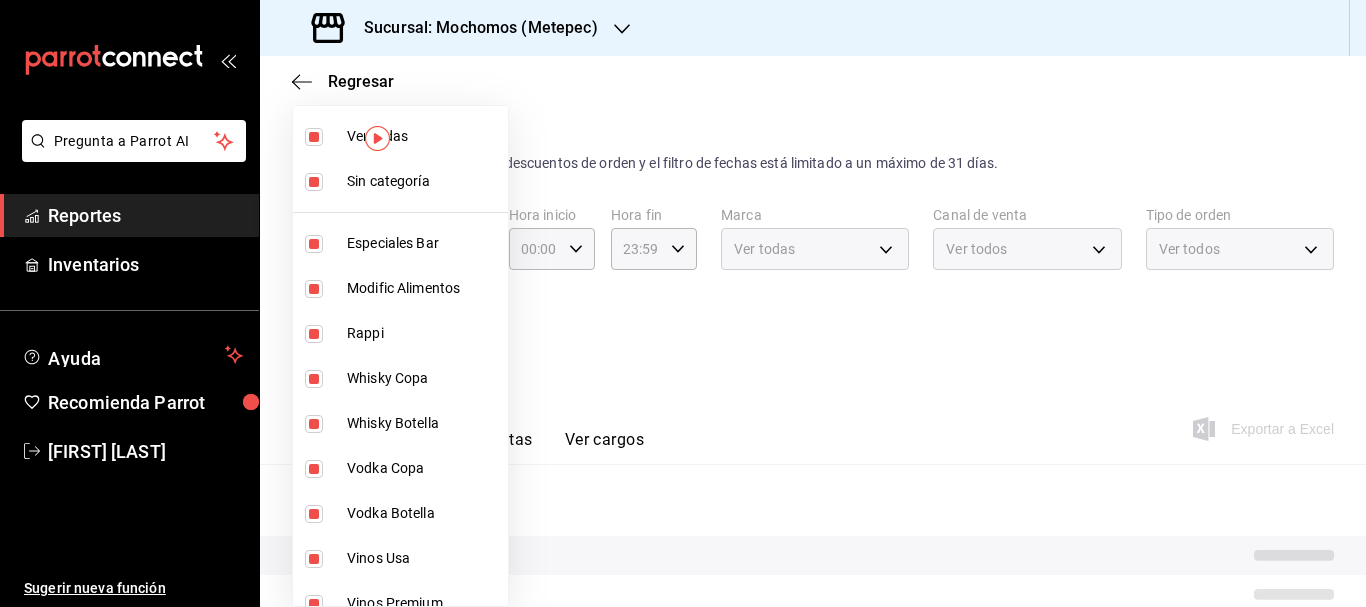click at bounding box center [683, 303] 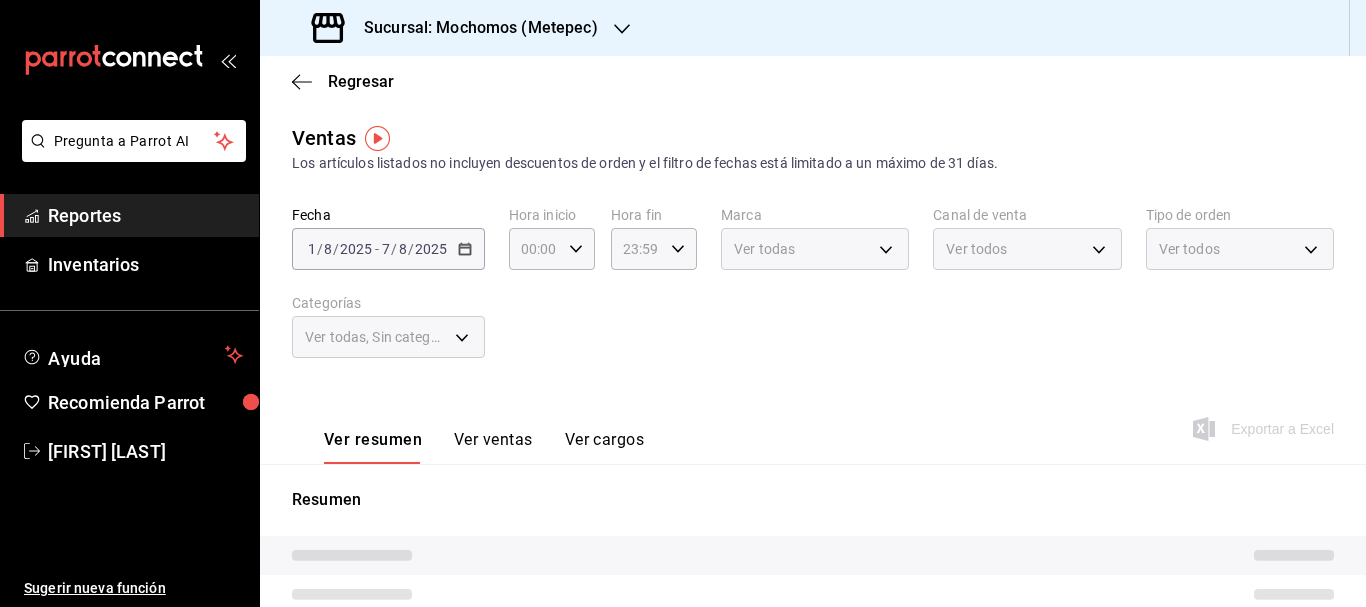 click on "Exportar a Excel" at bounding box center [1265, 429] 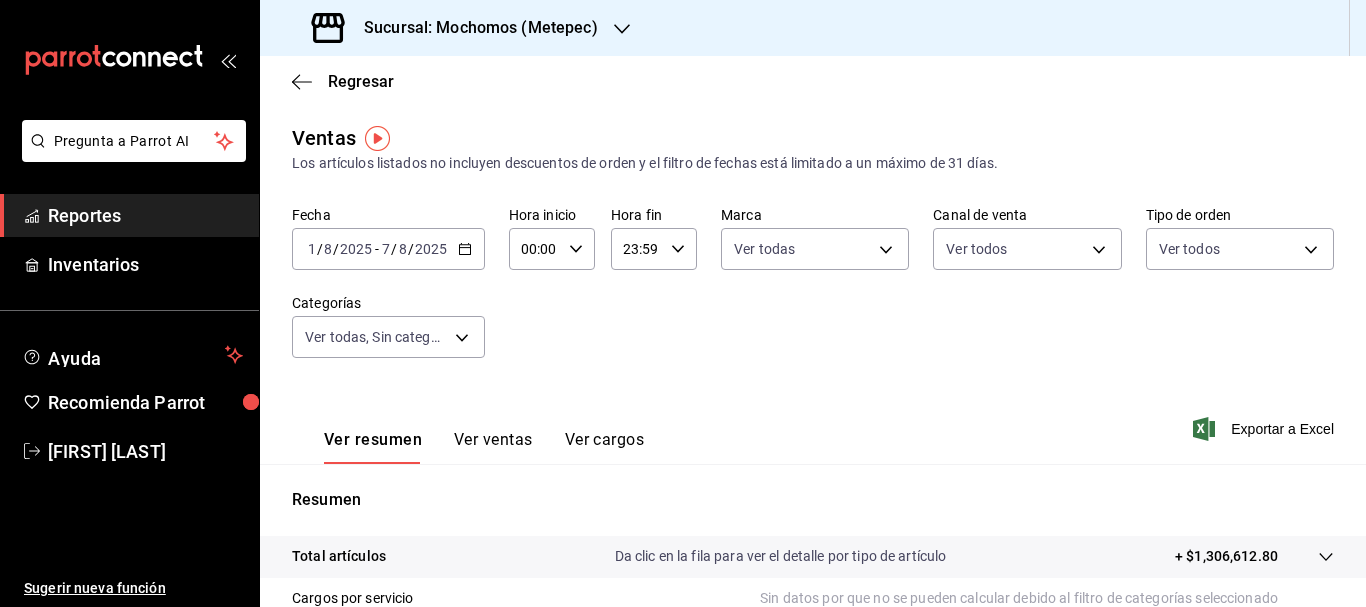 click on "Exportar a Excel" at bounding box center [1265, 429] 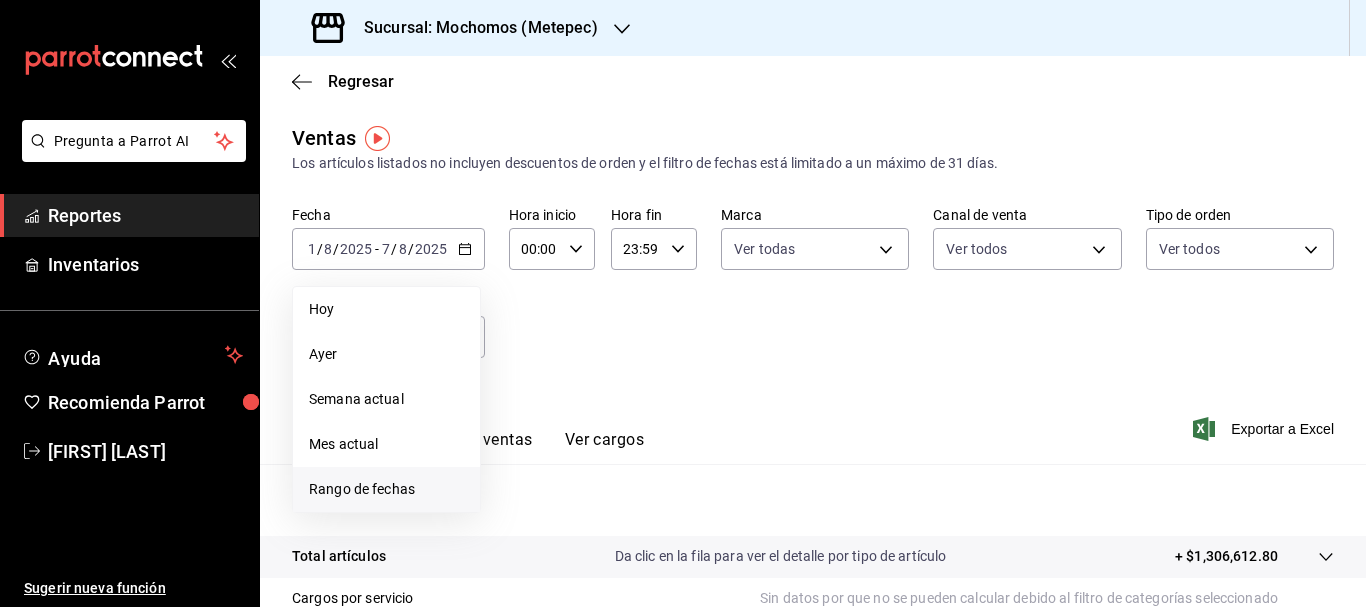 click on "Rango de fechas" at bounding box center (386, 489) 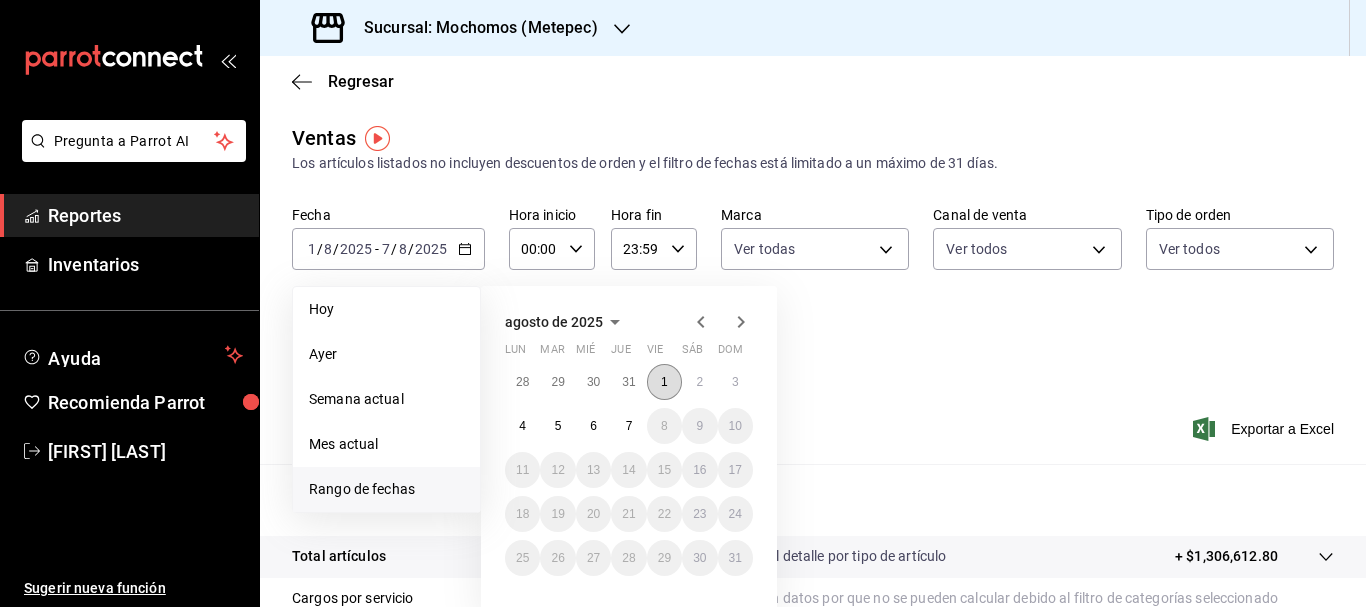 click on "1" at bounding box center [664, 382] 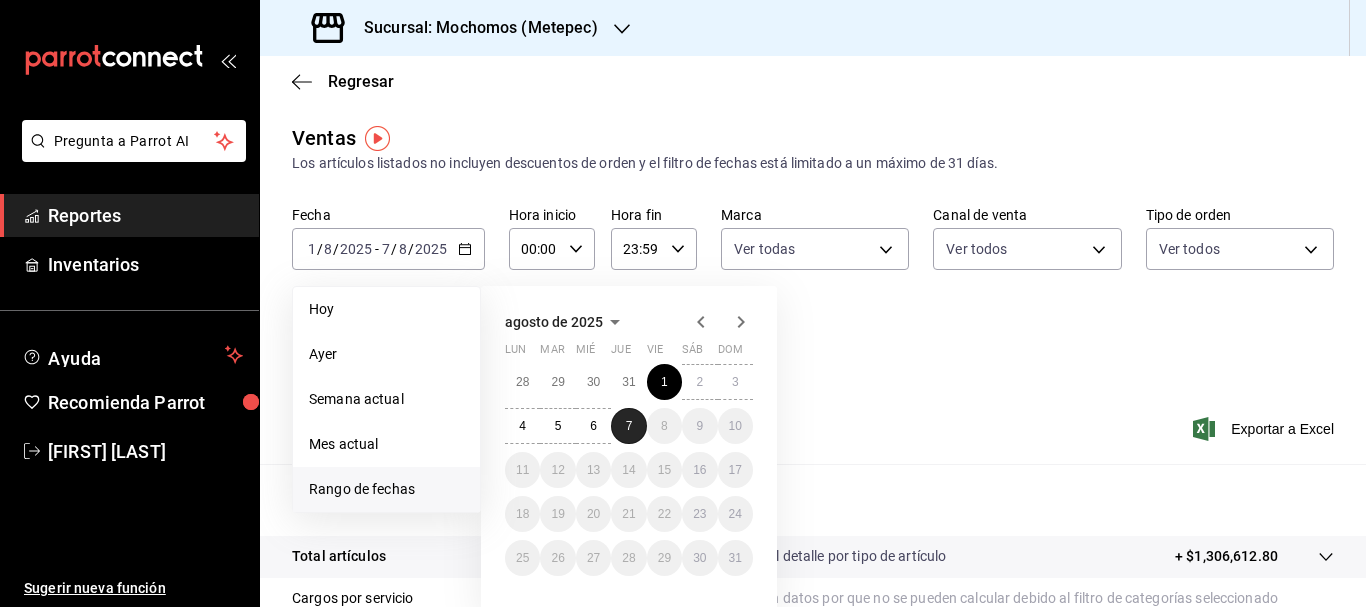 click on "7" at bounding box center [629, 426] 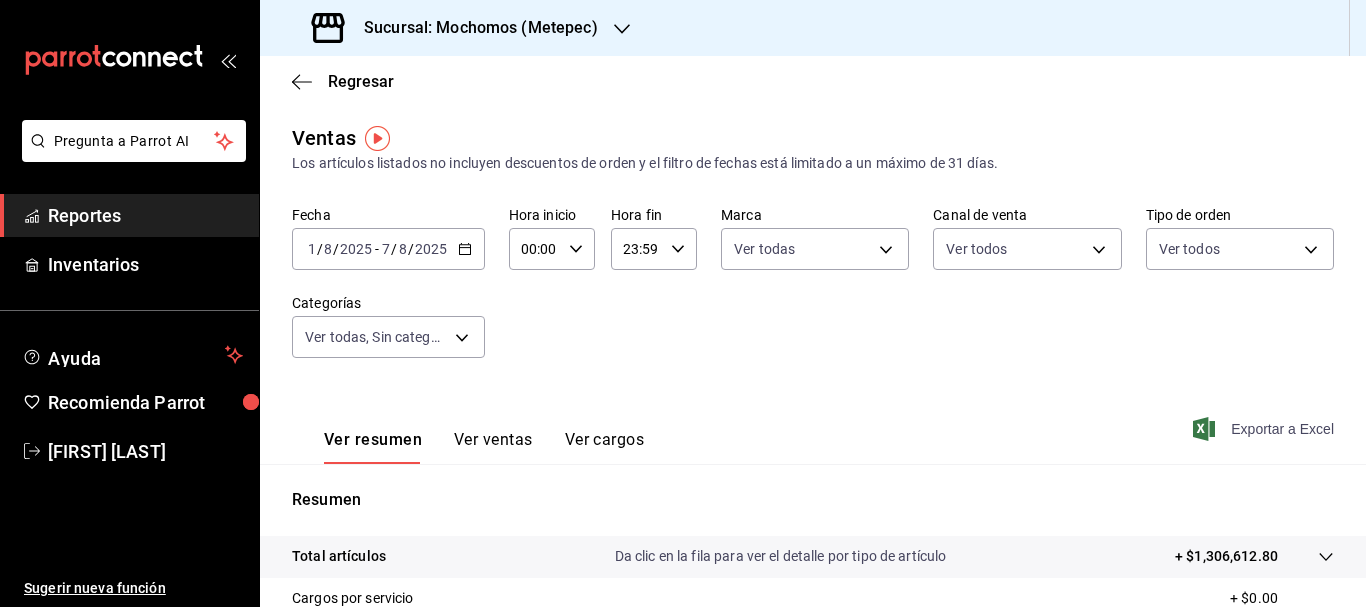 click on "Exportar a Excel" at bounding box center (1265, 429) 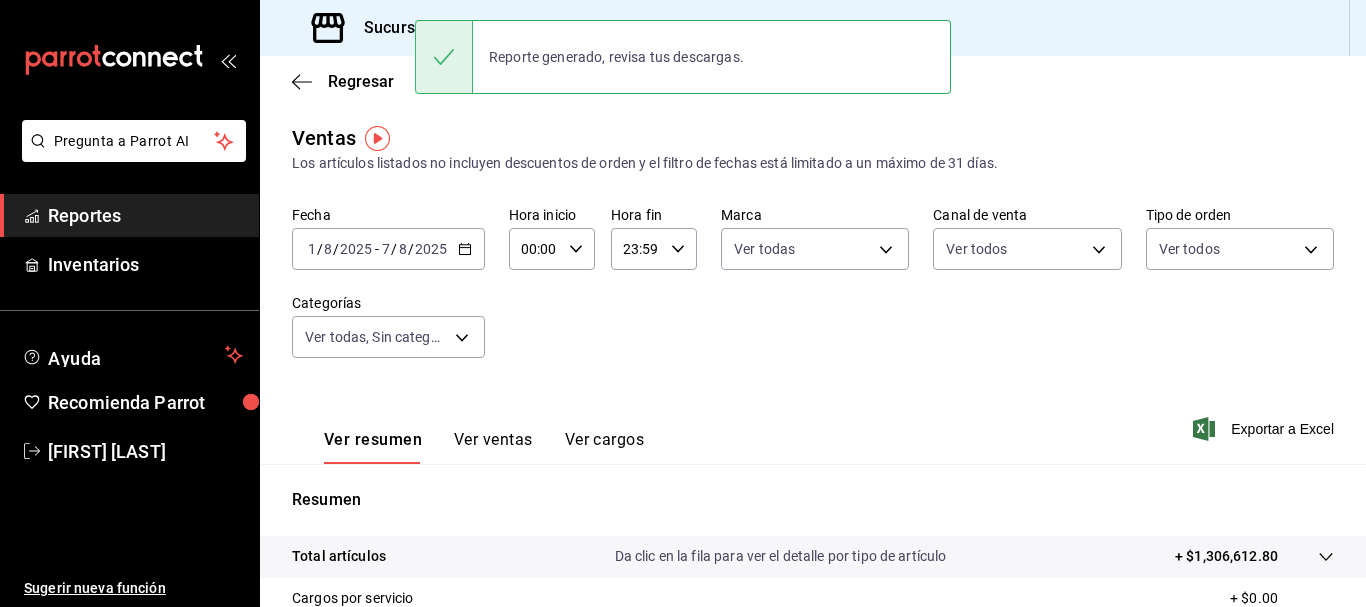 click on "Sucursal: Mochomos (Metepec)" at bounding box center [813, 28] 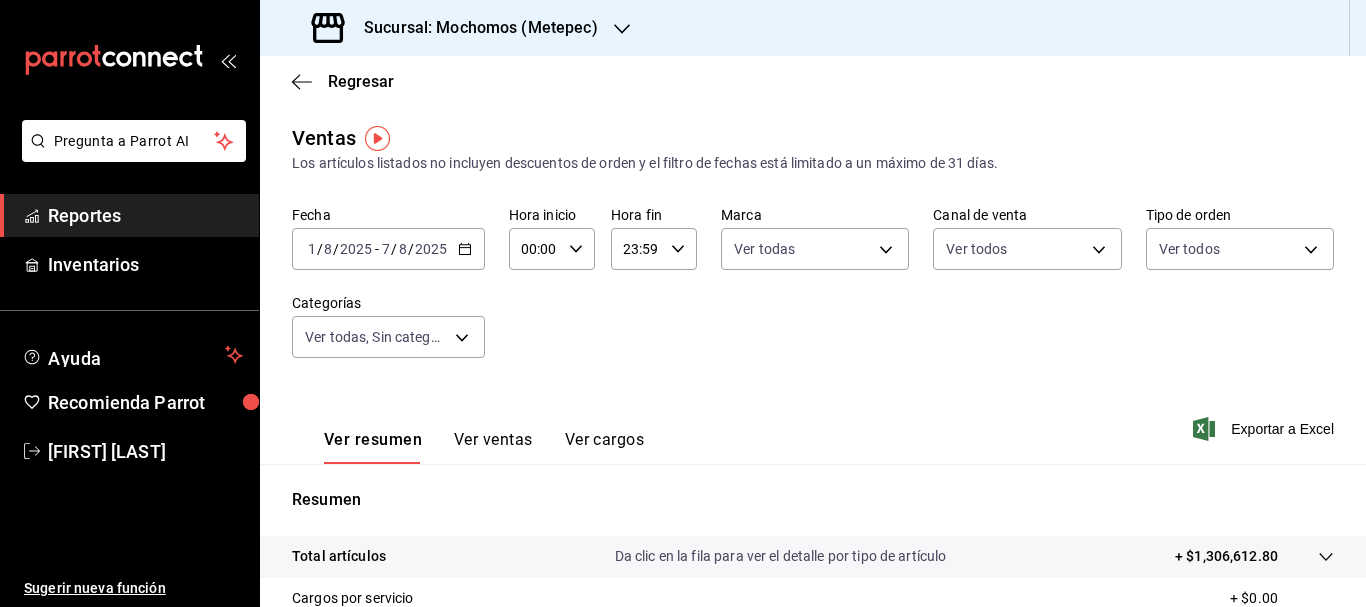 click on "1" at bounding box center [312, 249] 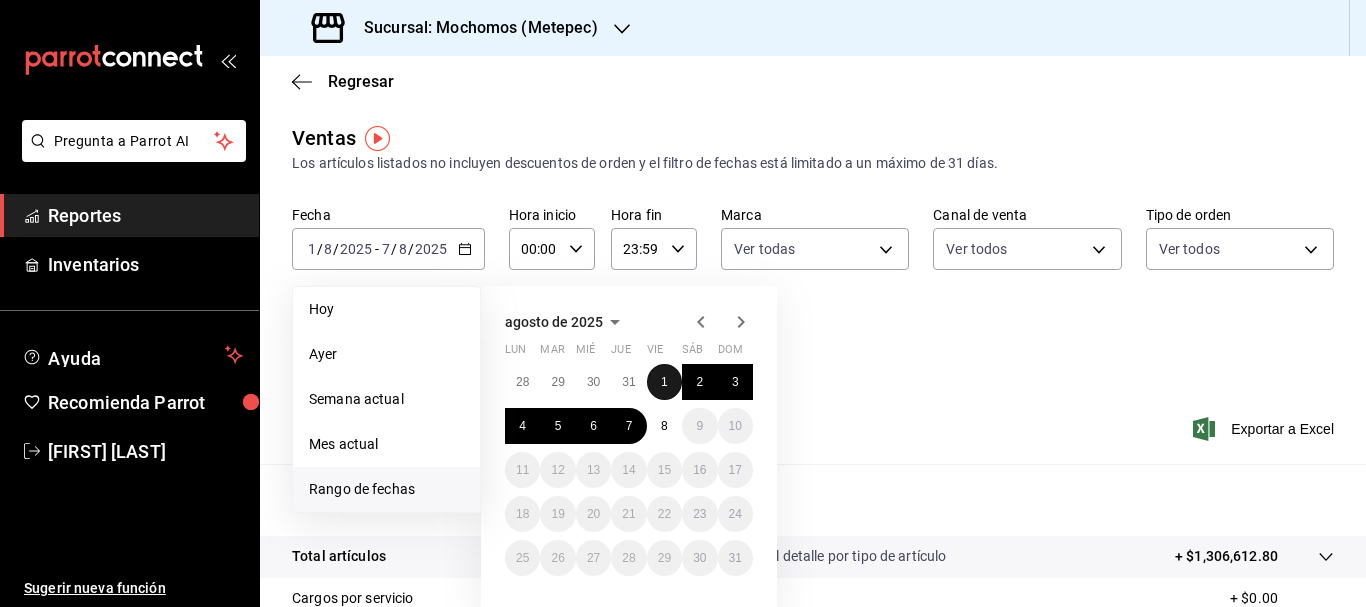 click on "1" at bounding box center (664, 382) 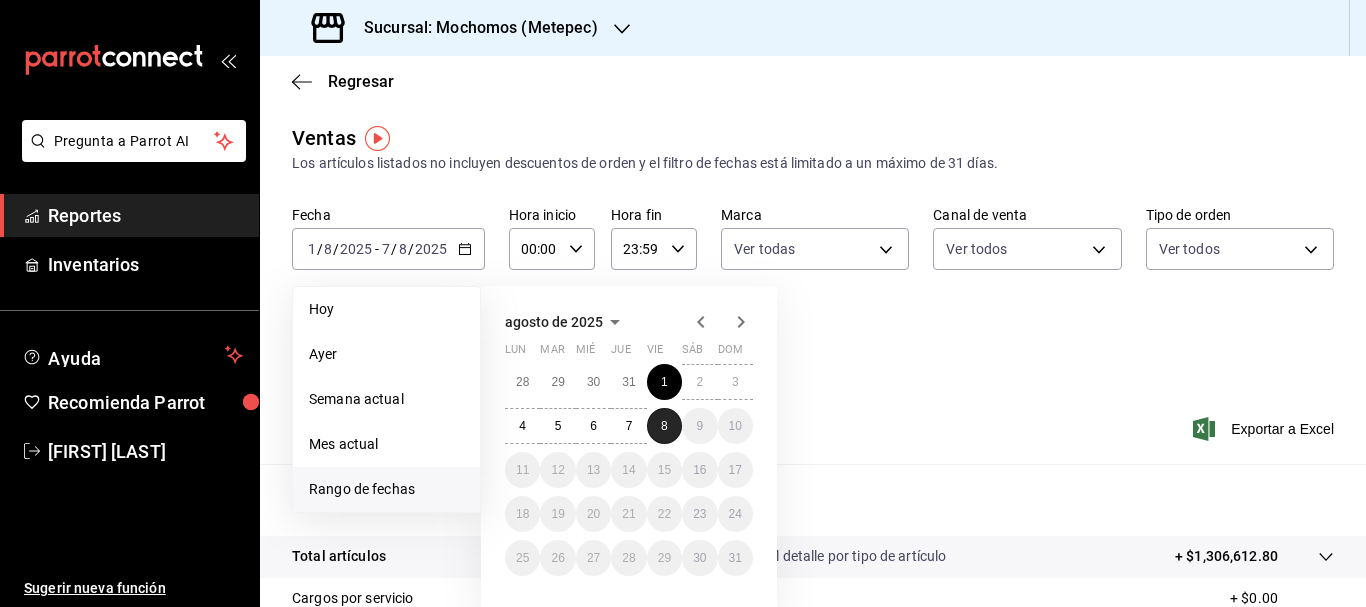 click on "8" at bounding box center [664, 426] 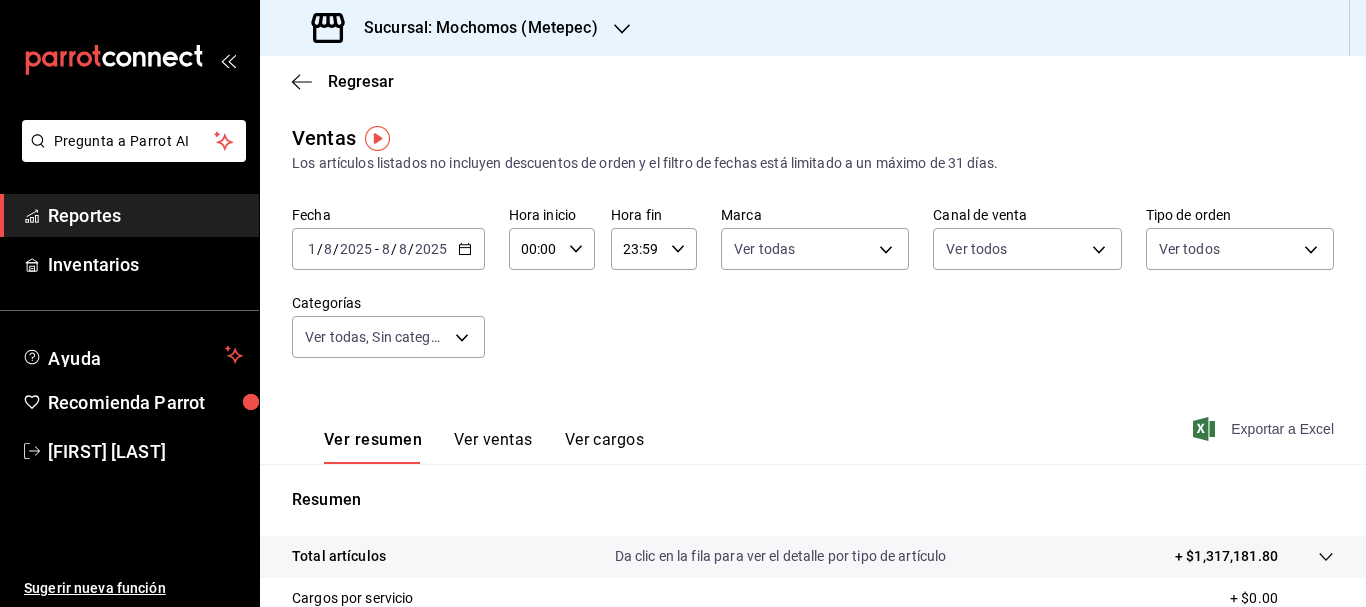 click on "Exportar a Excel" at bounding box center (1265, 429) 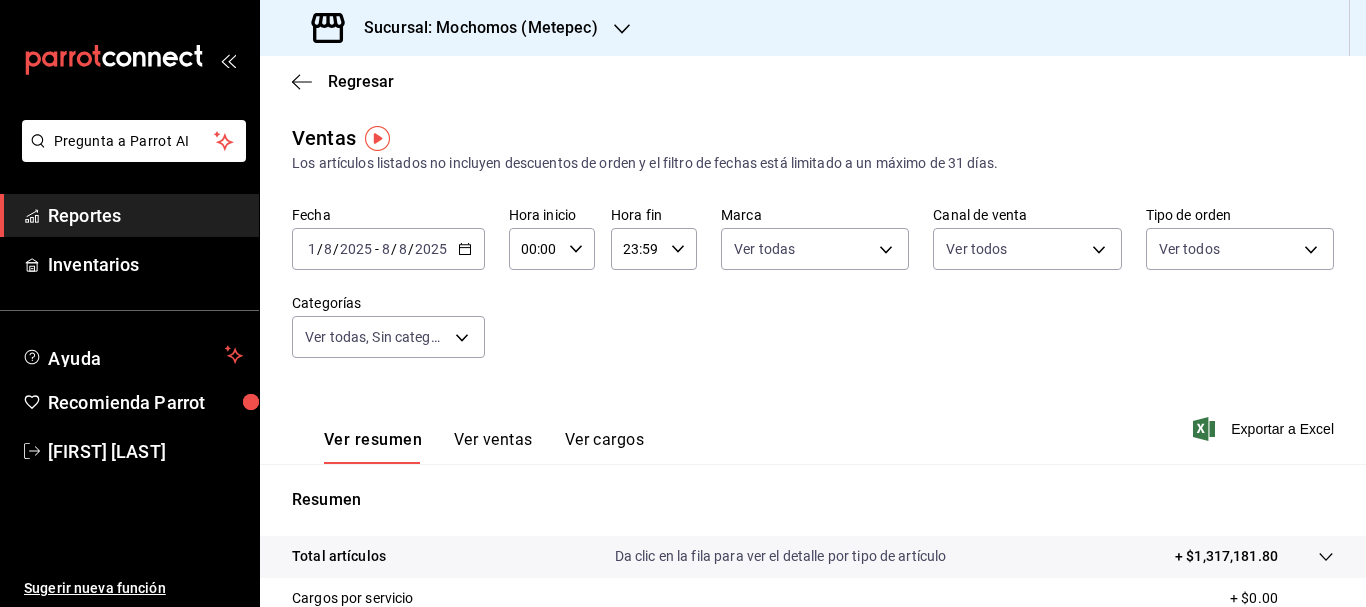 click on "1" at bounding box center (312, 249) 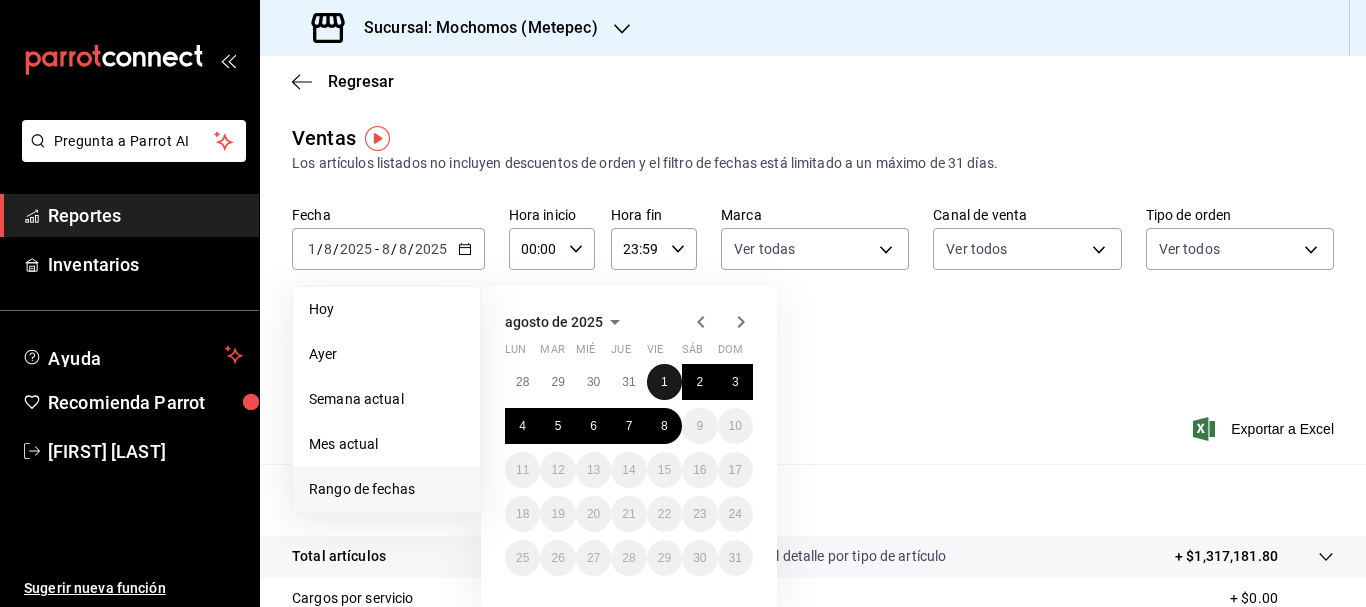 click on "1" at bounding box center [664, 382] 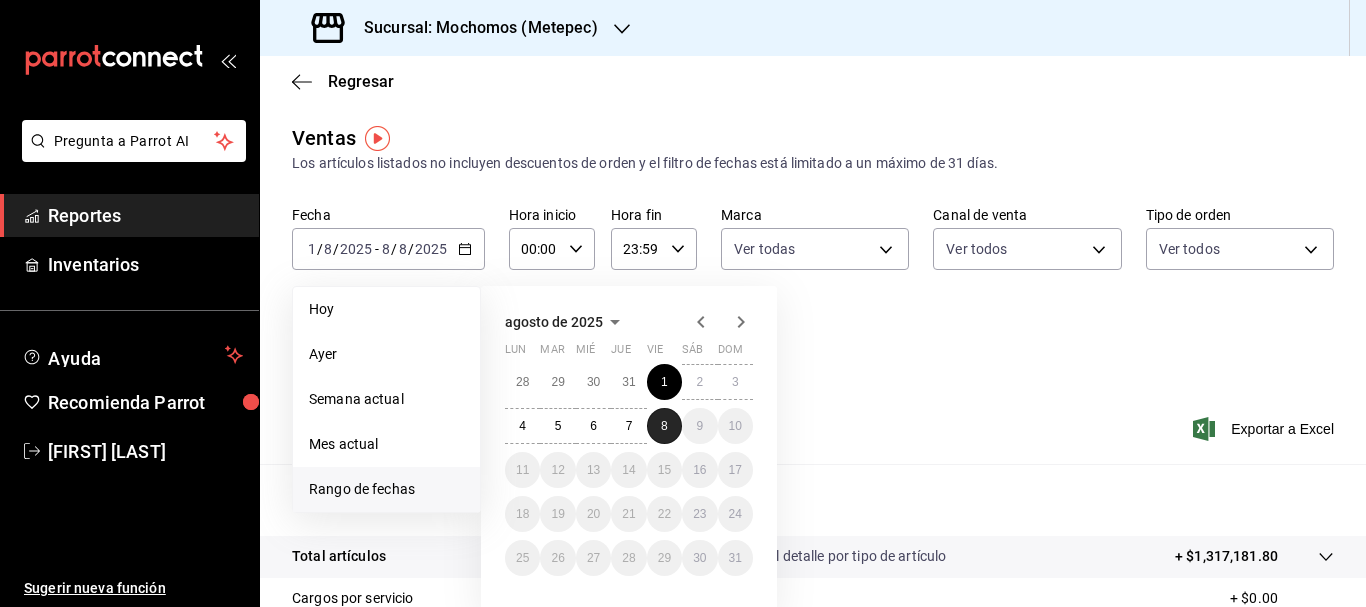 click on "8" at bounding box center (664, 426) 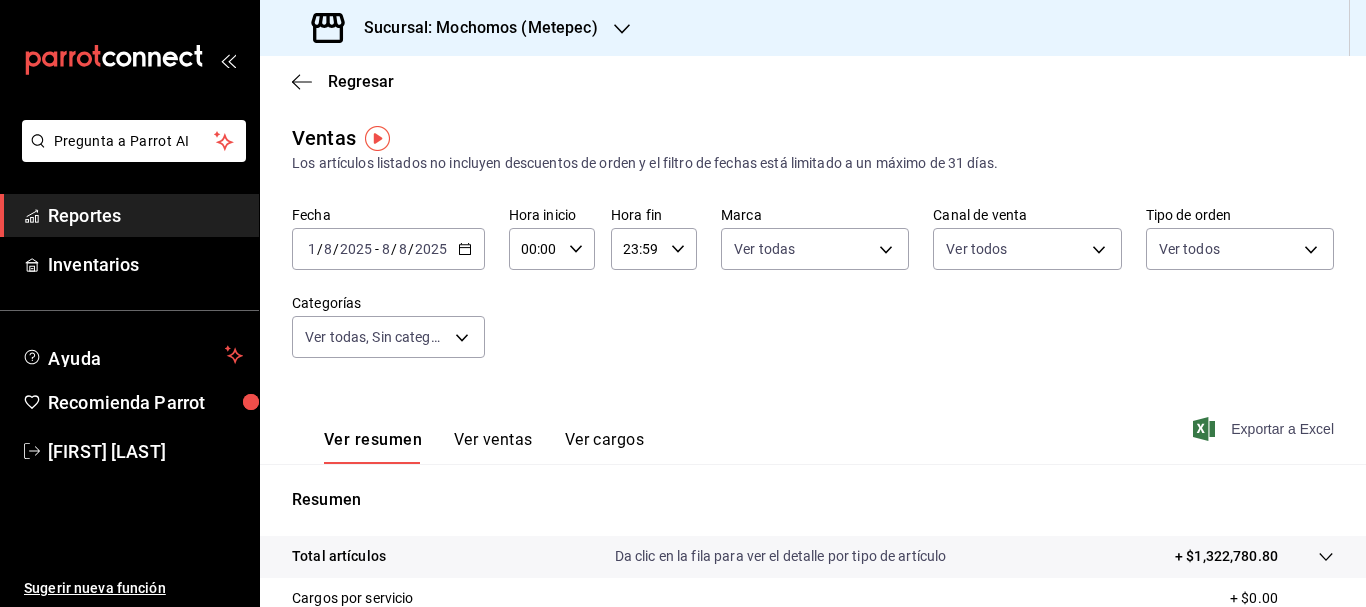 click on "Exportar a Excel" at bounding box center (1265, 429) 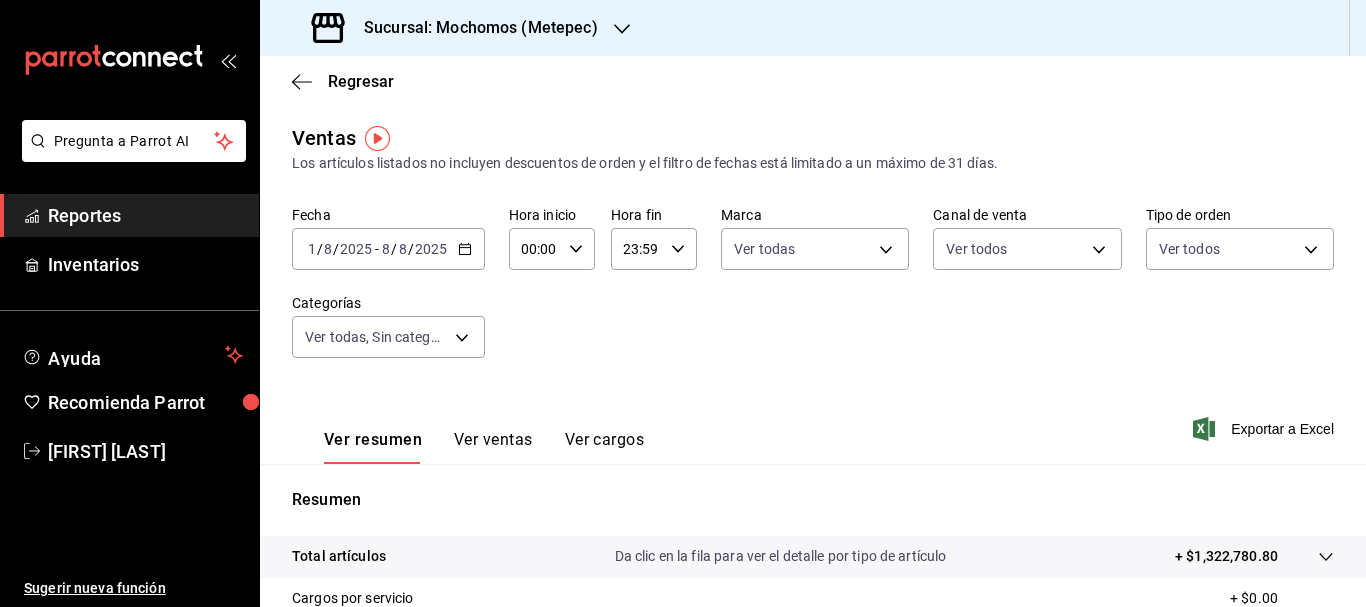 click on "1" at bounding box center [312, 249] 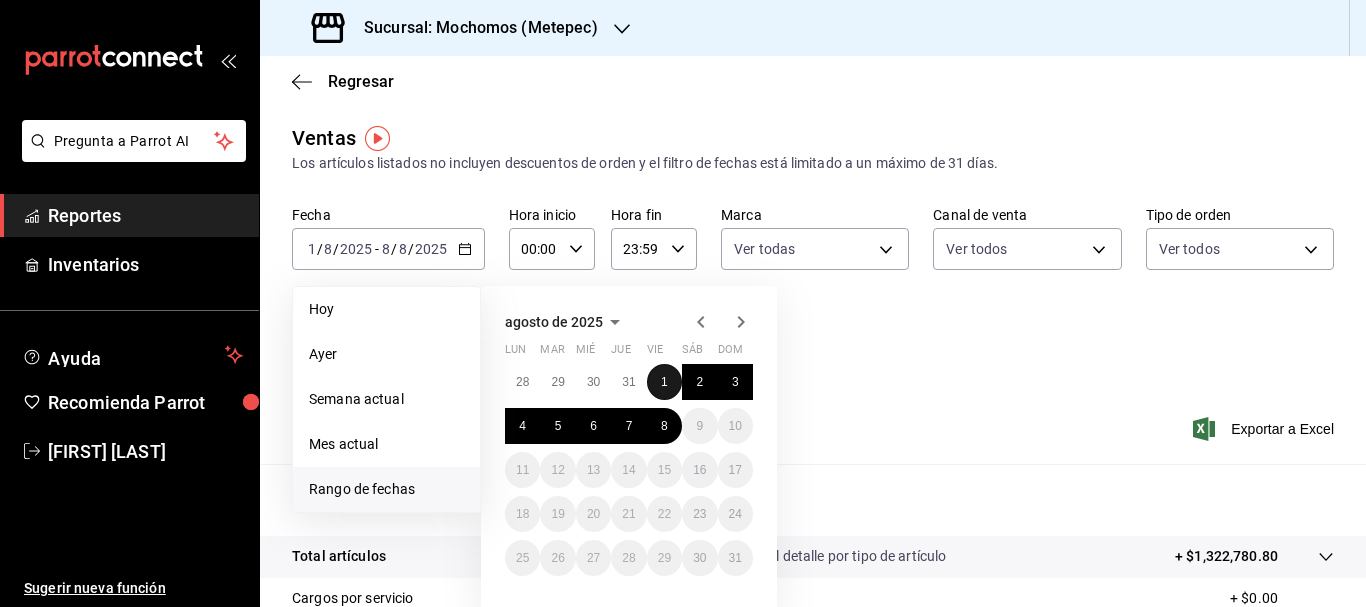 click on "1" at bounding box center (664, 382) 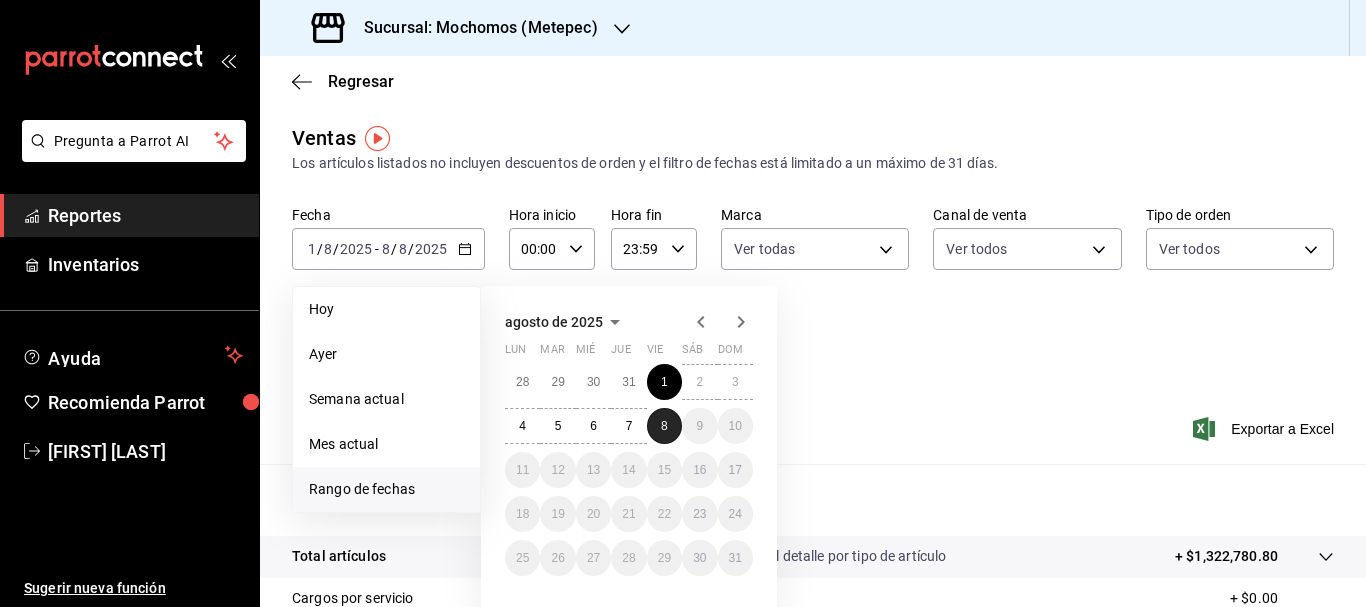 click on "8" at bounding box center [664, 426] 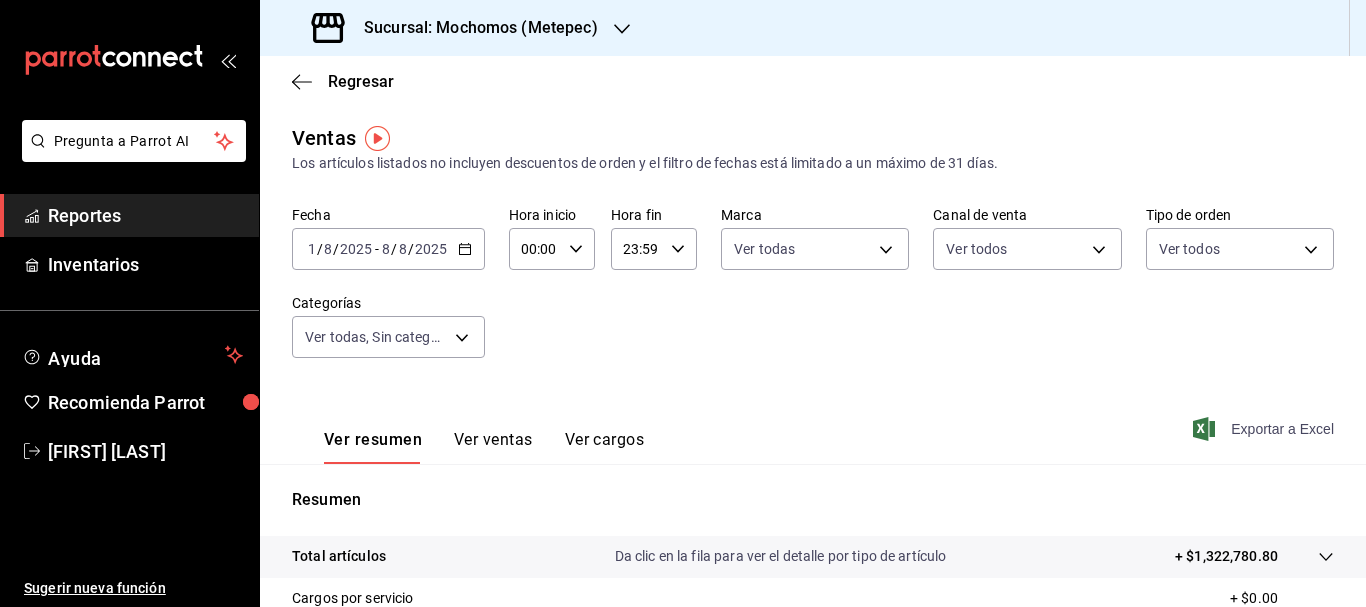 click on "Exportar a Excel" at bounding box center [1265, 429] 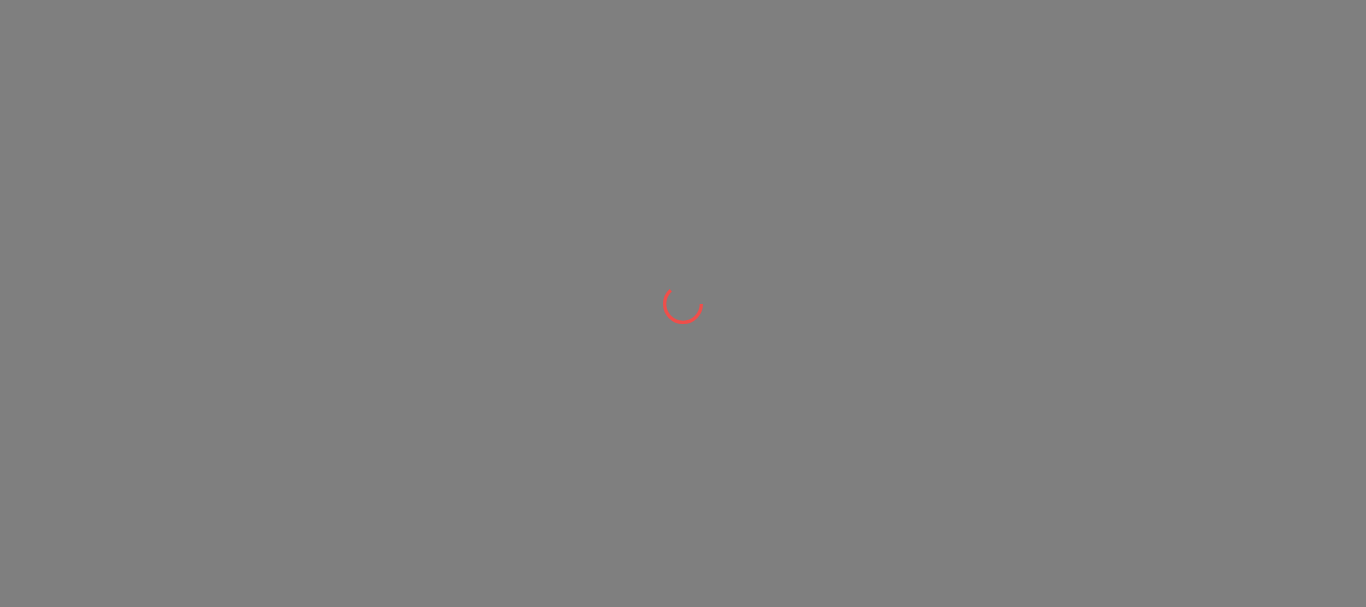 scroll, scrollTop: 0, scrollLeft: 0, axis: both 